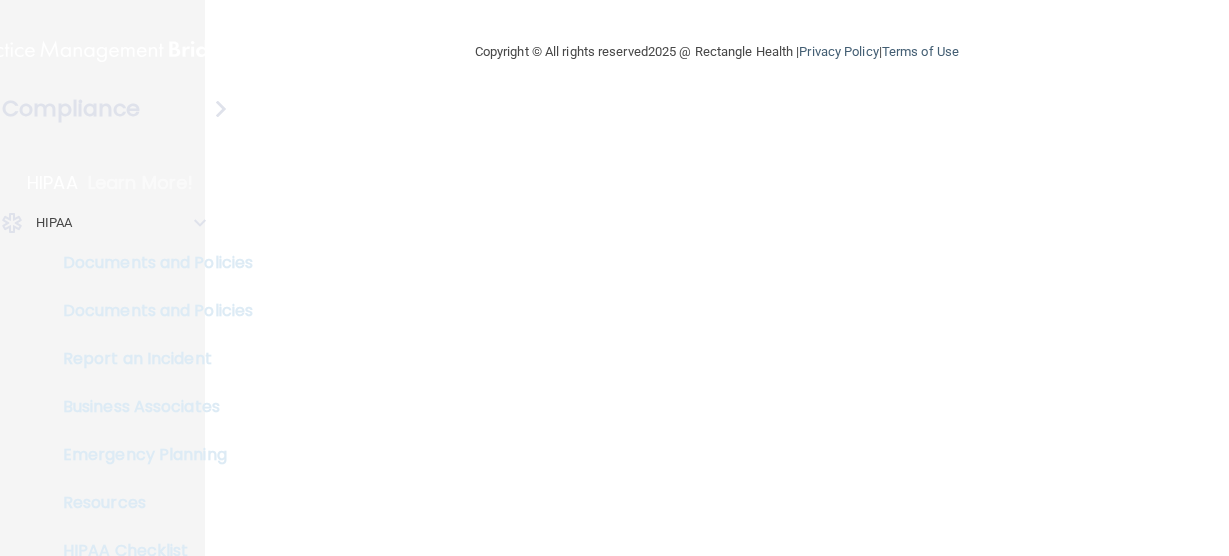 scroll, scrollTop: 0, scrollLeft: 0, axis: both 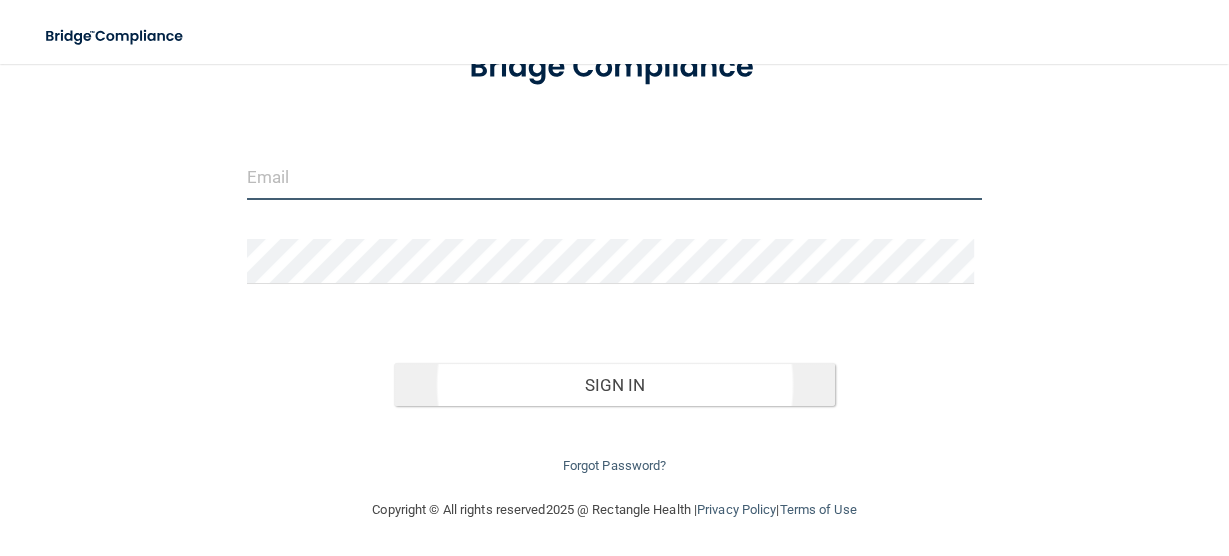 type on "lholloway@example.com" 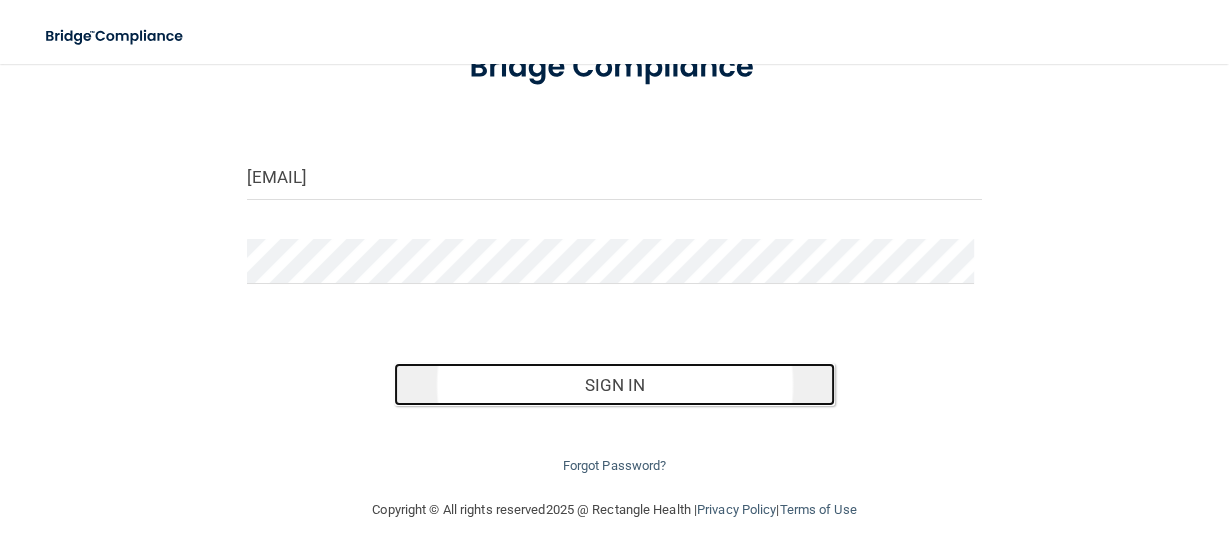 click on "Sign In" at bounding box center [614, 385] 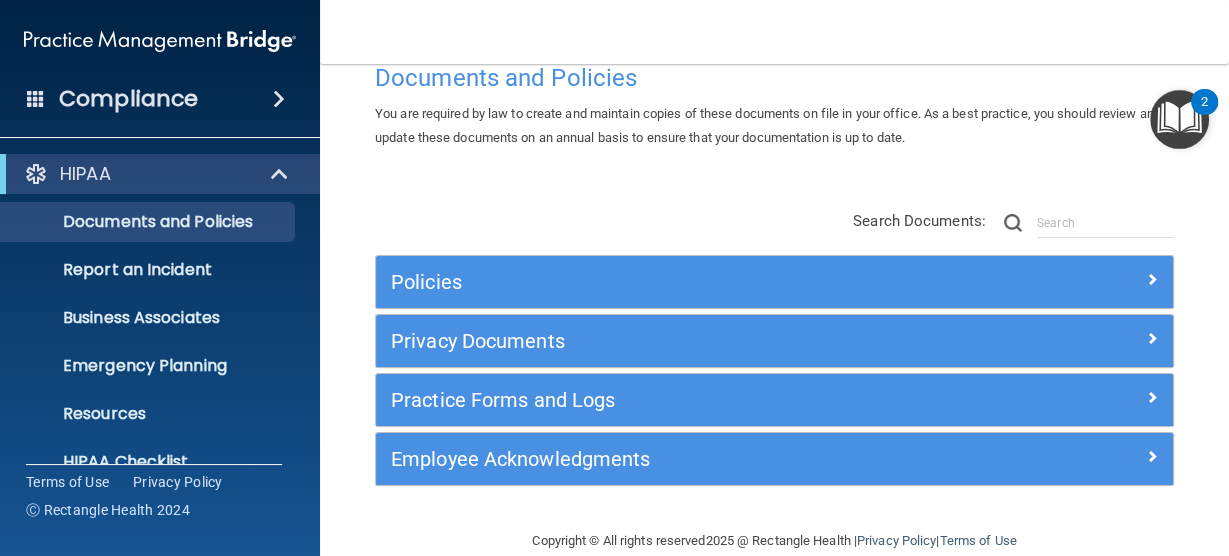 scroll, scrollTop: 48, scrollLeft: 0, axis: vertical 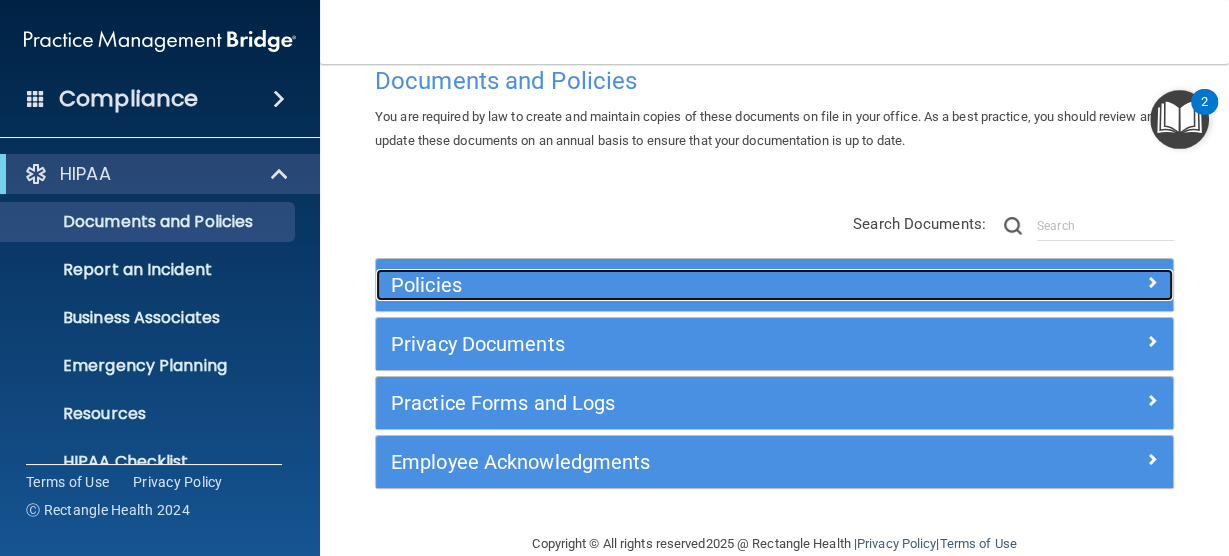 click on "Policies" at bounding box center (675, 285) 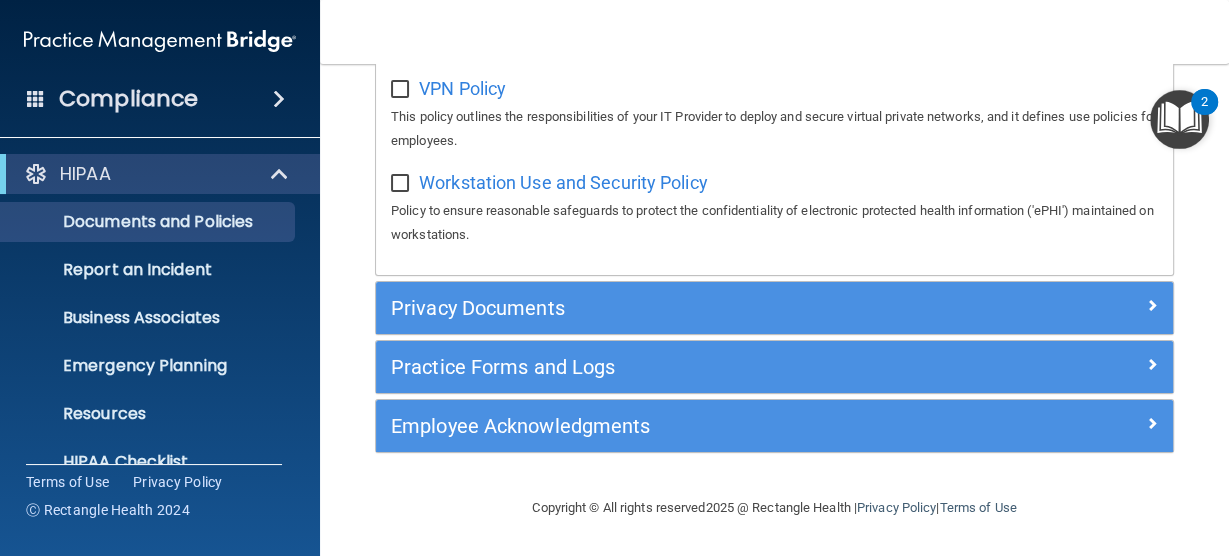 scroll, scrollTop: 2083, scrollLeft: 0, axis: vertical 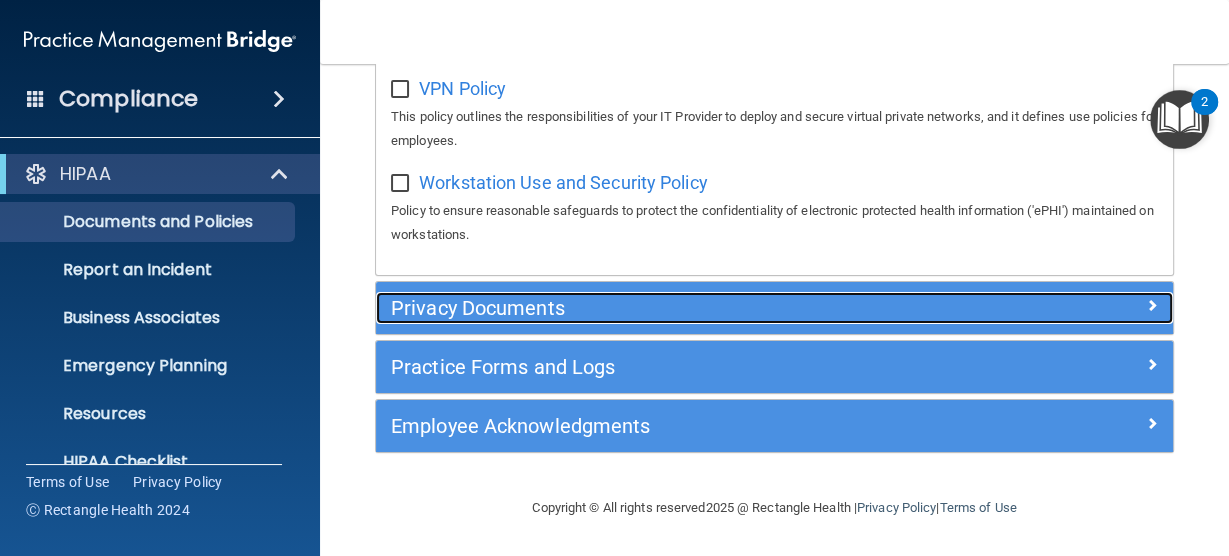 click on "Privacy Documents" at bounding box center (675, 308) 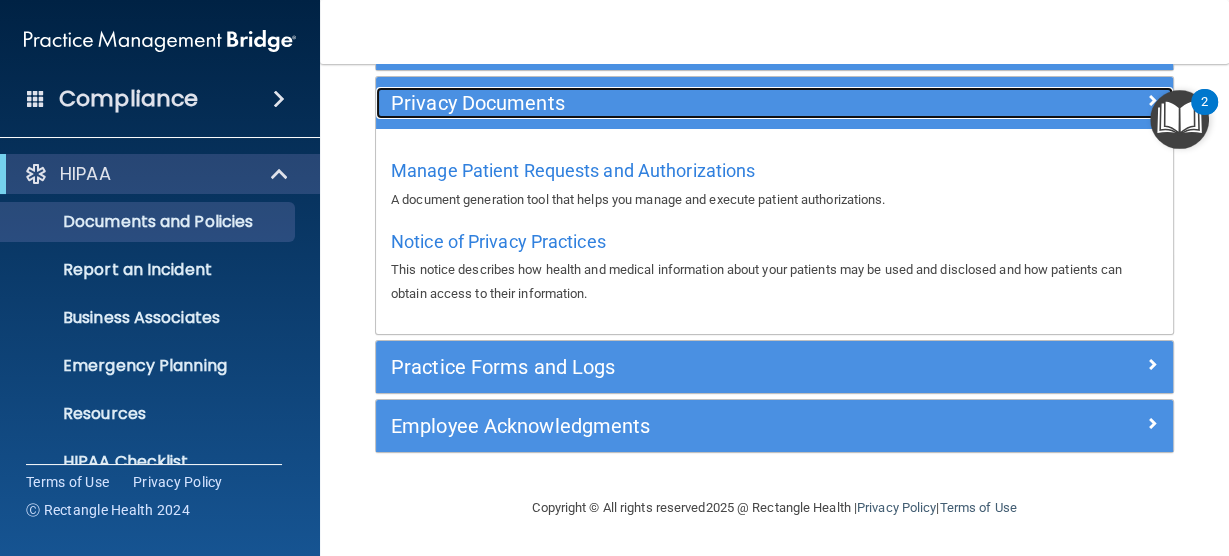 scroll, scrollTop: 286, scrollLeft: 0, axis: vertical 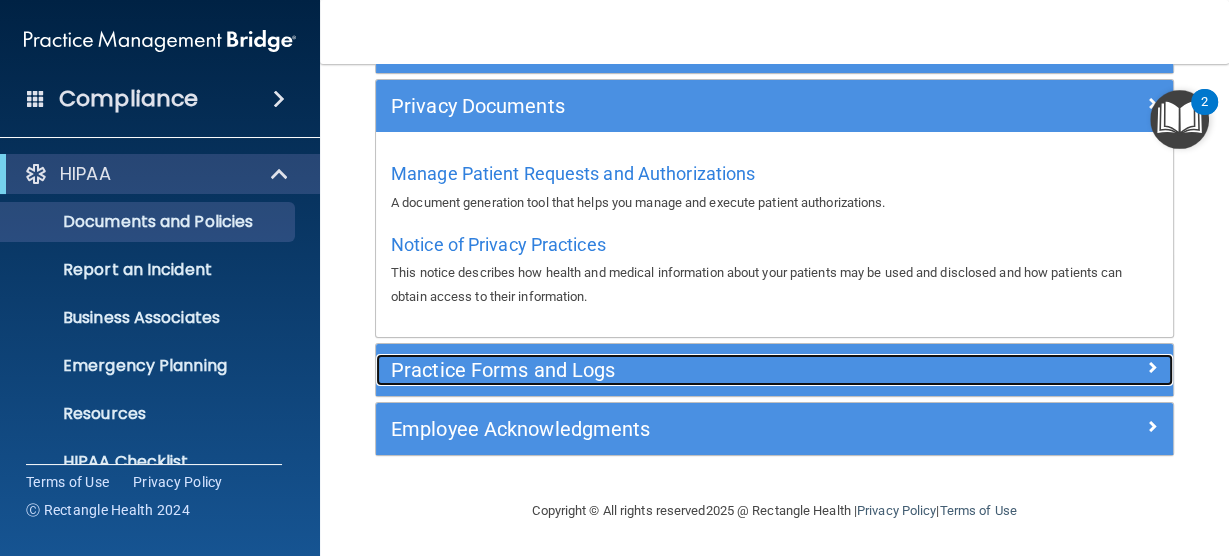 click on "Practice Forms and Logs" at bounding box center (675, 370) 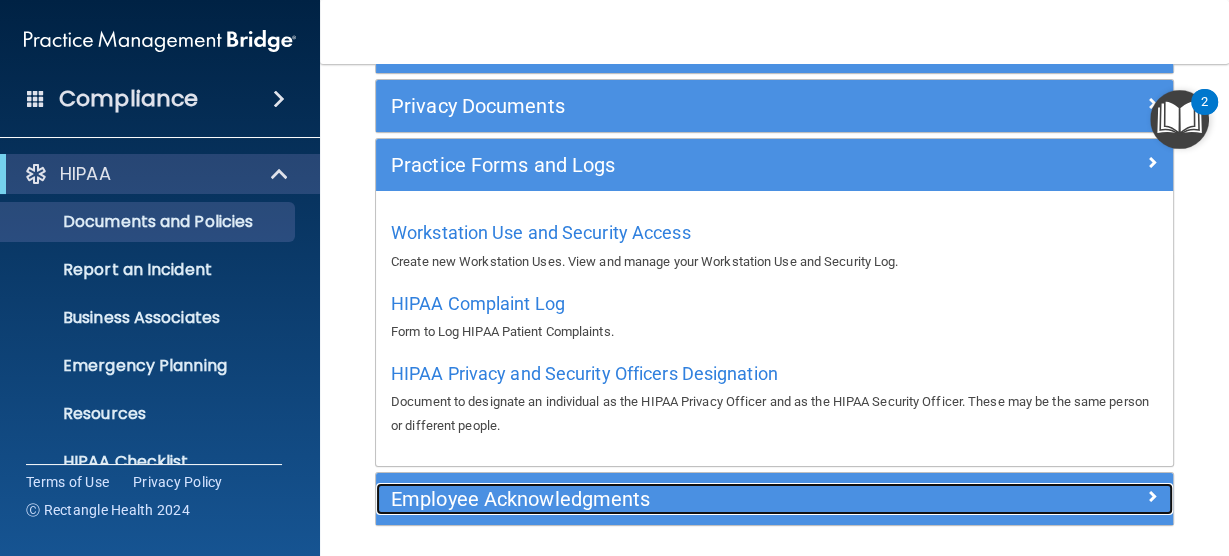 click on "Employee Acknowledgments" at bounding box center (675, 499) 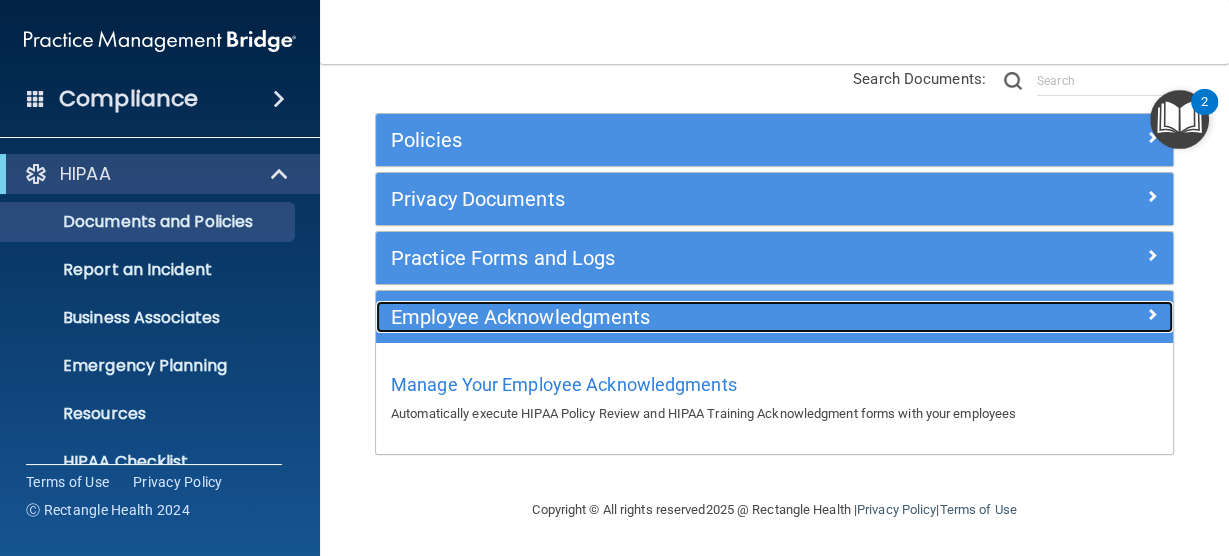 scroll, scrollTop: 192, scrollLeft: 0, axis: vertical 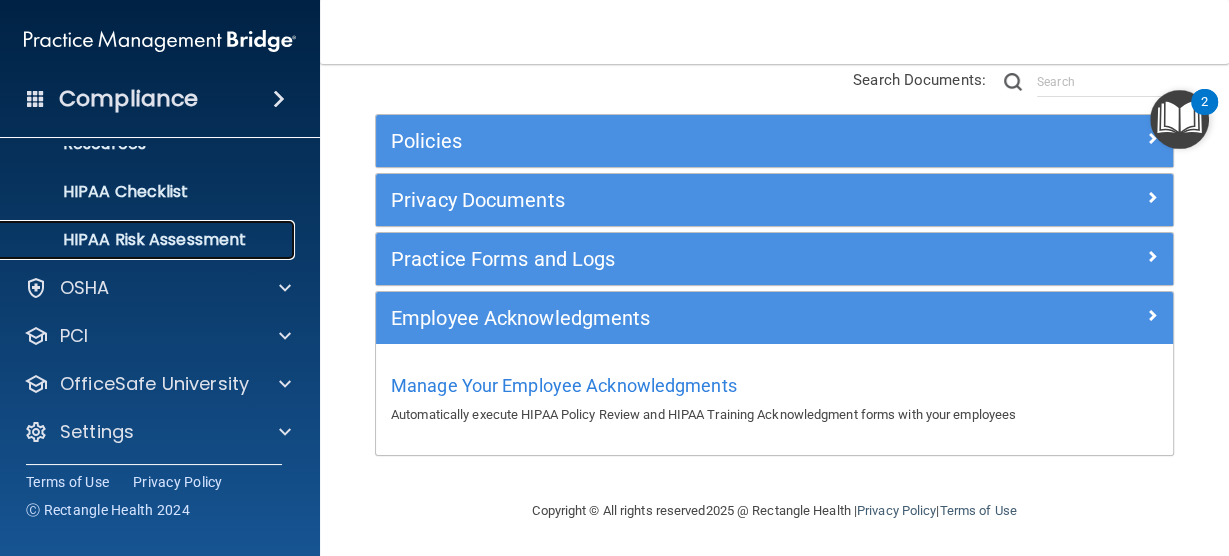 click on "HIPAA Risk Assessment" at bounding box center [149, 240] 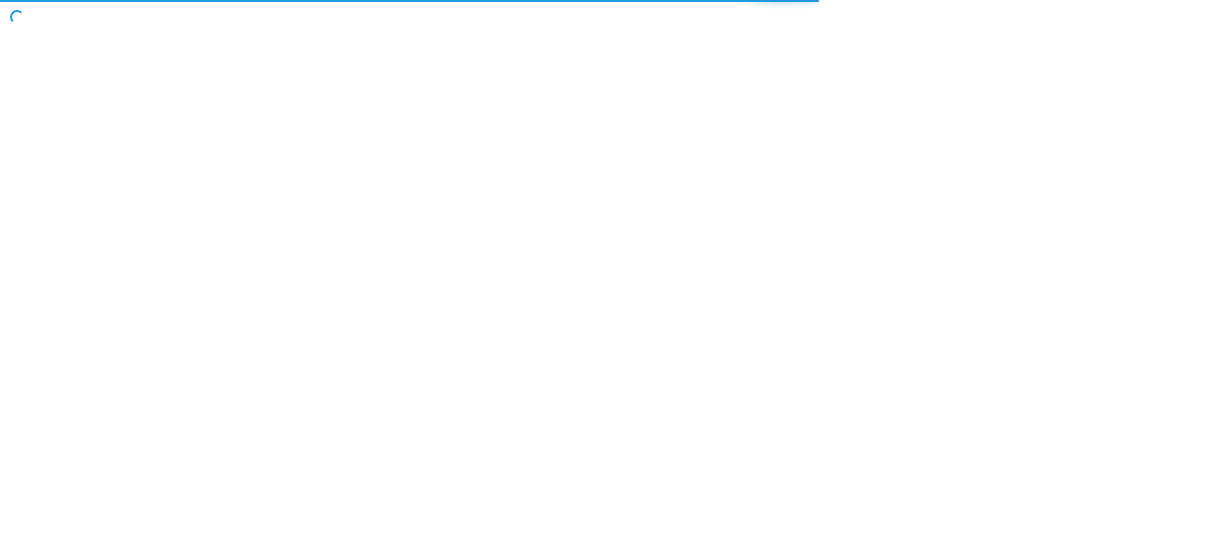 scroll, scrollTop: 0, scrollLeft: 0, axis: both 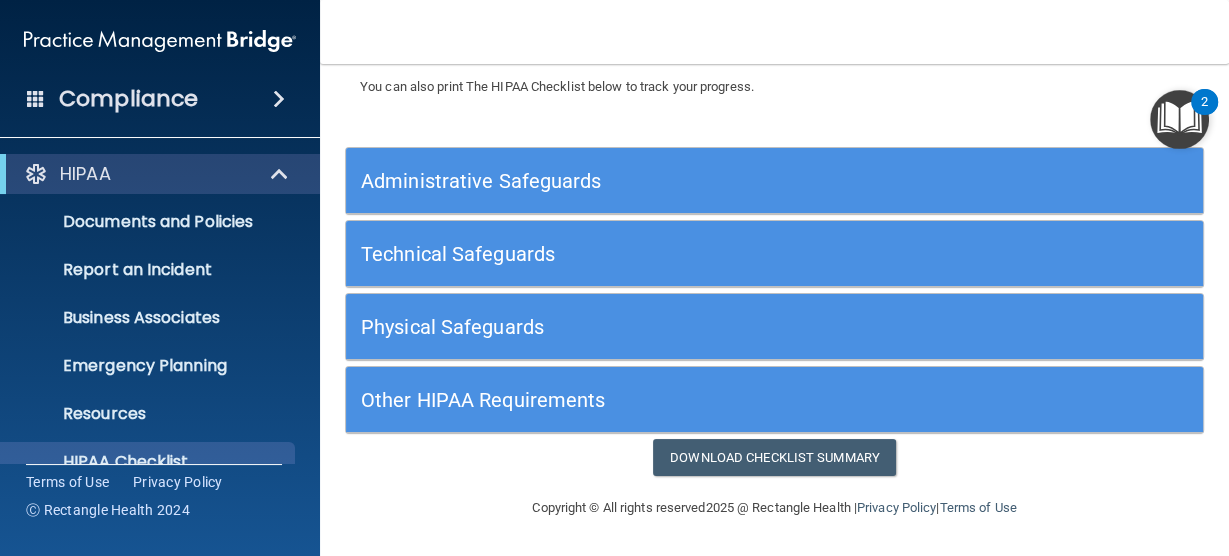 click on "Administrative Safeguards" at bounding box center [667, 181] 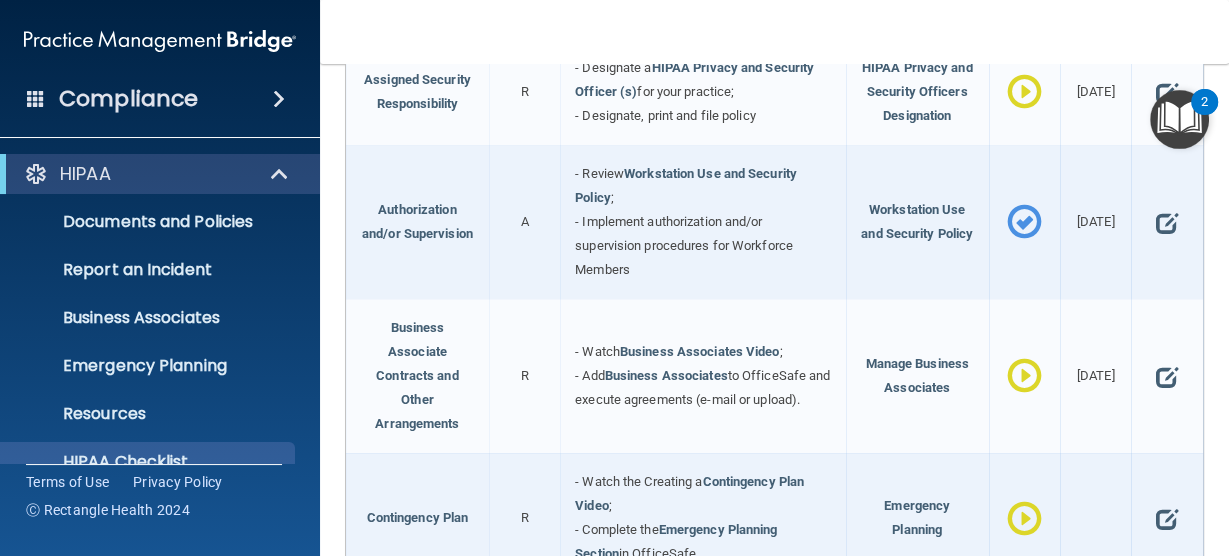 scroll, scrollTop: 460, scrollLeft: 0, axis: vertical 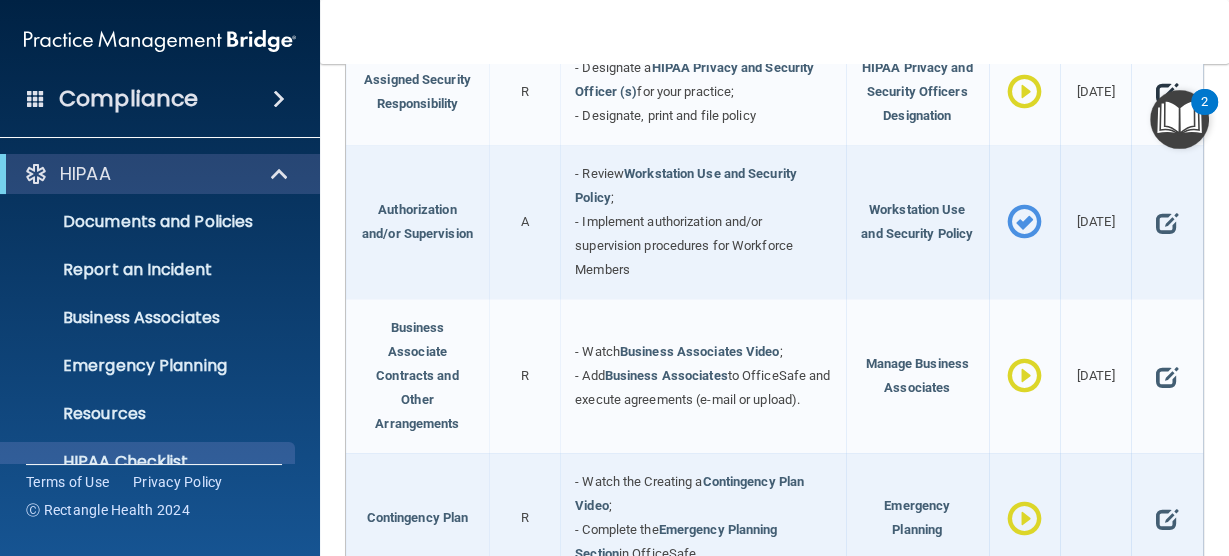 click at bounding box center (1167, 92) 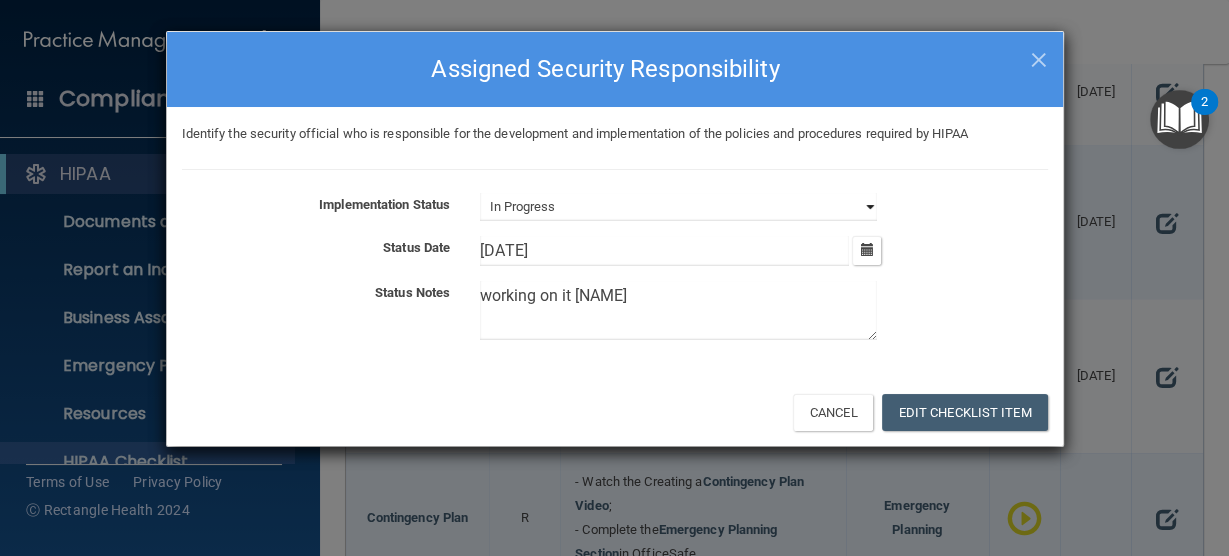 click on "Not Started  In Progress  Completed" at bounding box center [678, 207] 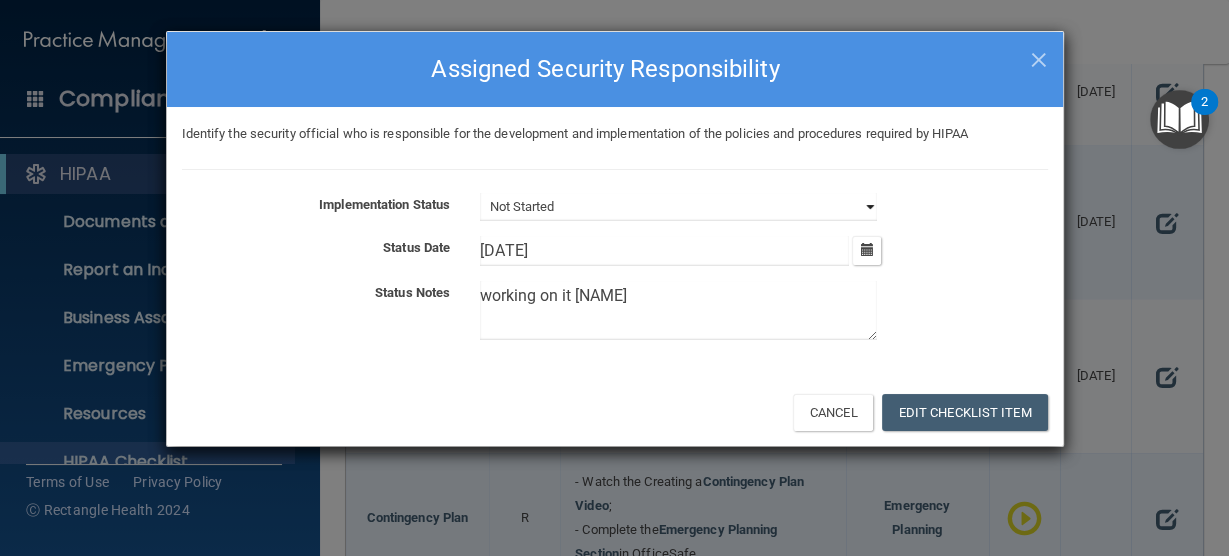 click on "Not Started  In Progress  Completed" at bounding box center [678, 207] 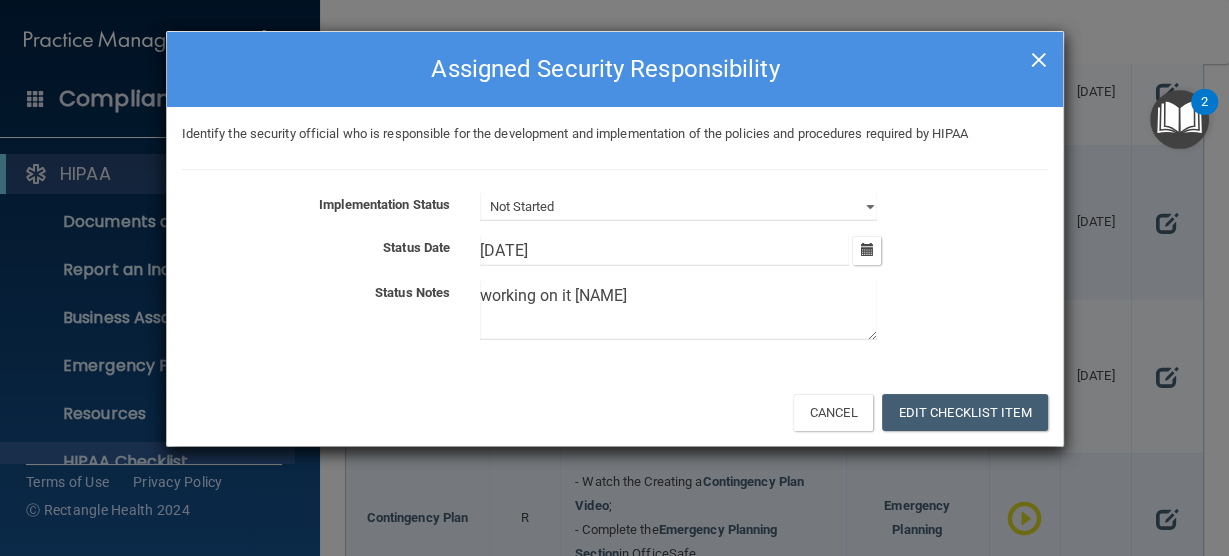 click on "×" at bounding box center (1038, 57) 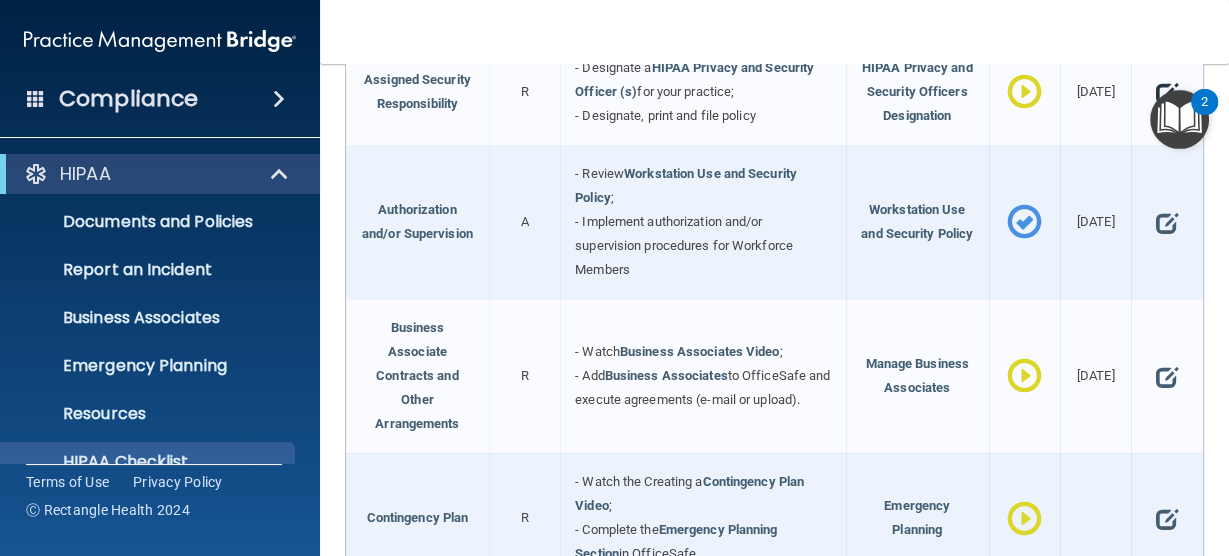 click at bounding box center (1167, 92) 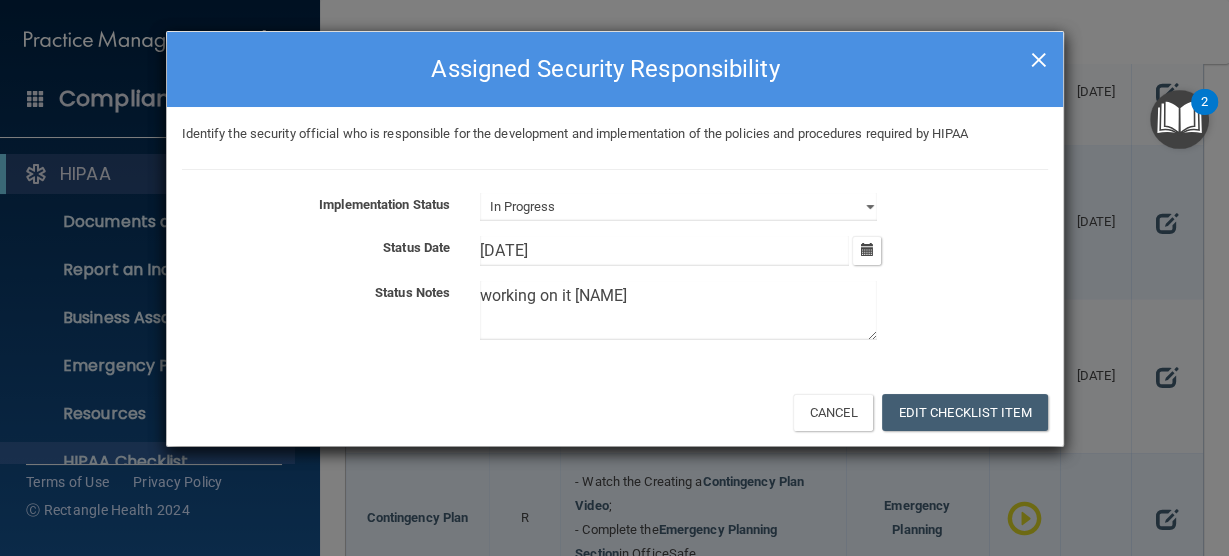 click on "×" at bounding box center (1038, 57) 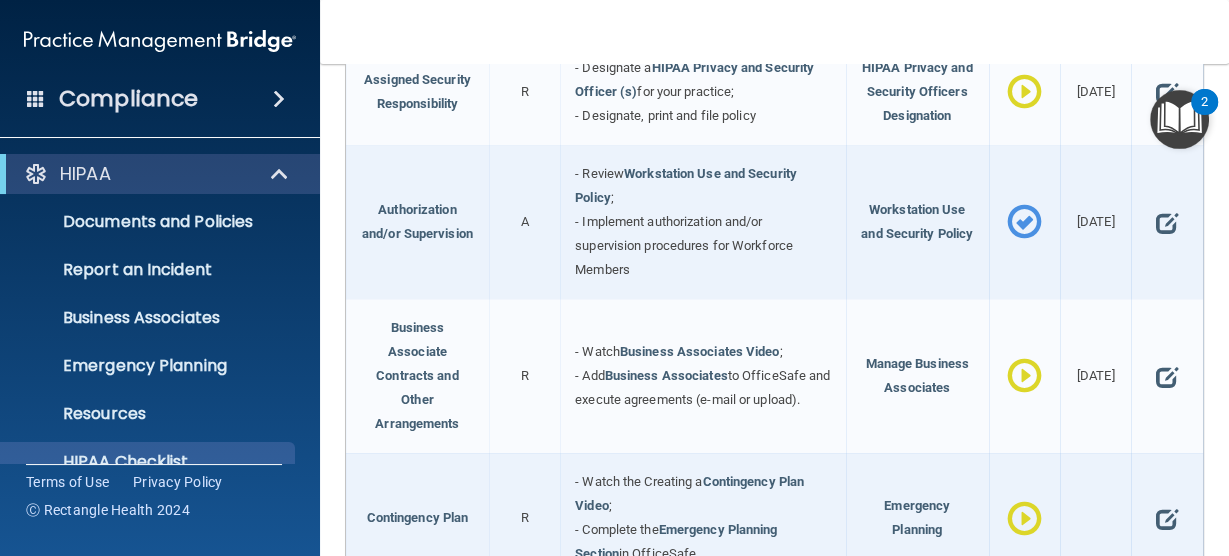 click at bounding box center [1179, 119] 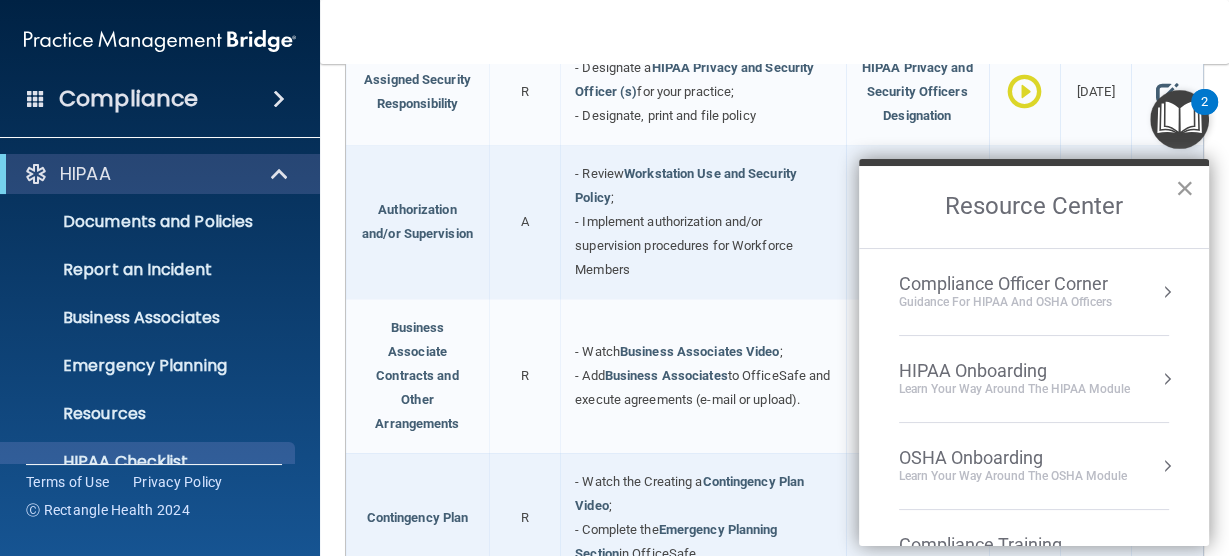 click on "×" at bounding box center (1184, 188) 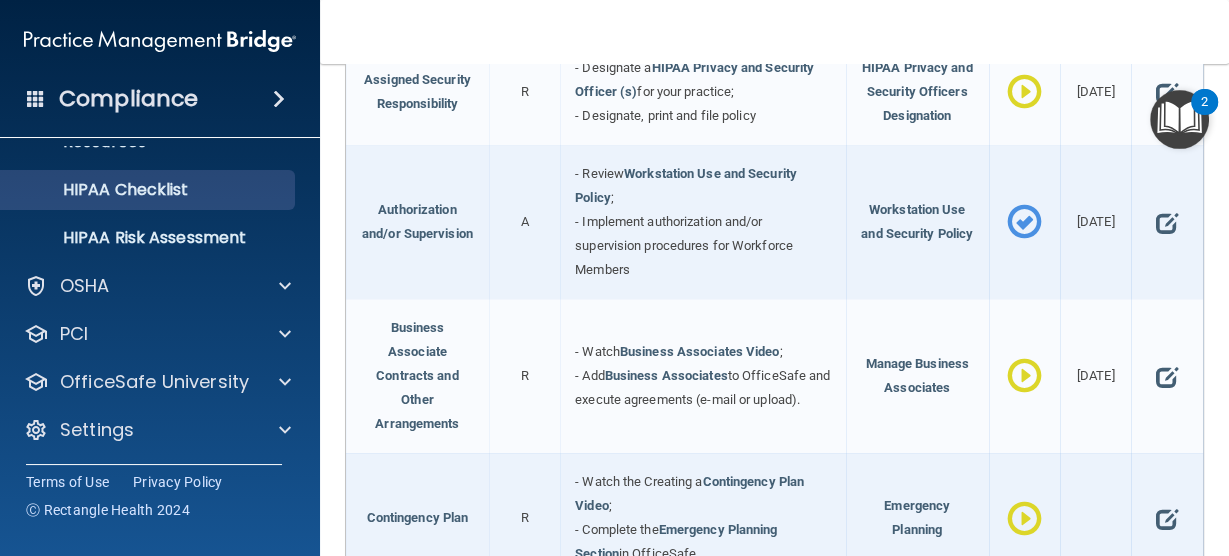 scroll, scrollTop: 272, scrollLeft: 0, axis: vertical 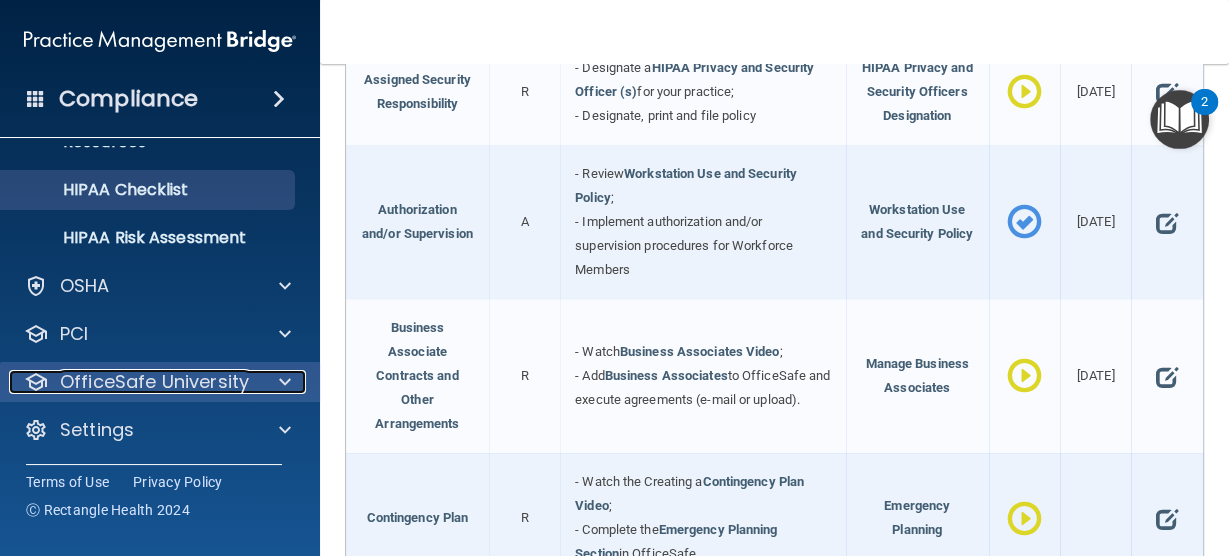 click on "OfficeSafe University" at bounding box center (154, 382) 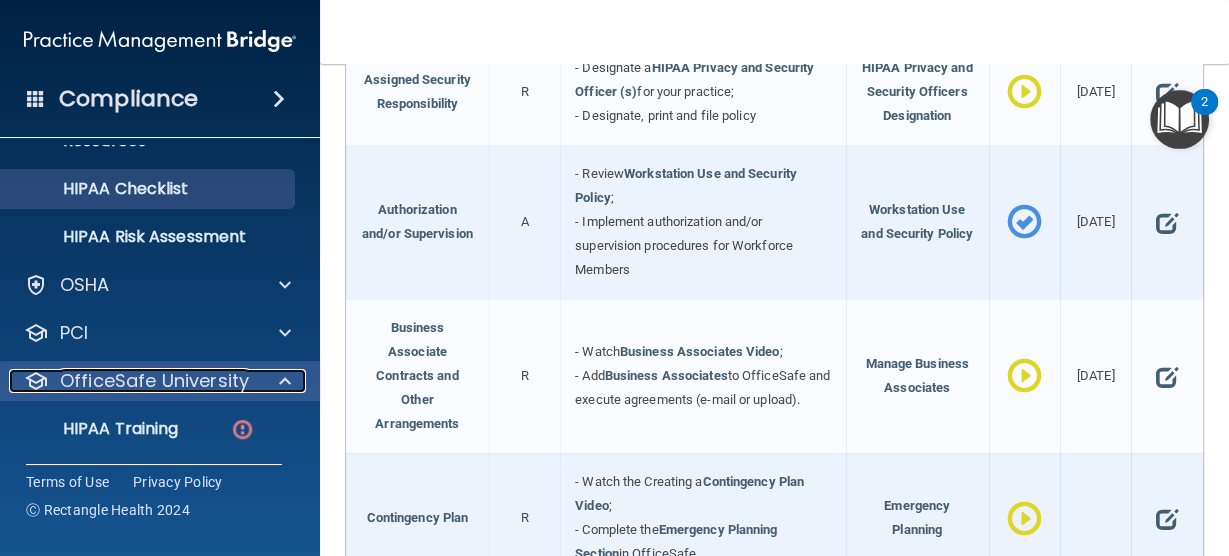 scroll, scrollTop: 417, scrollLeft: 0, axis: vertical 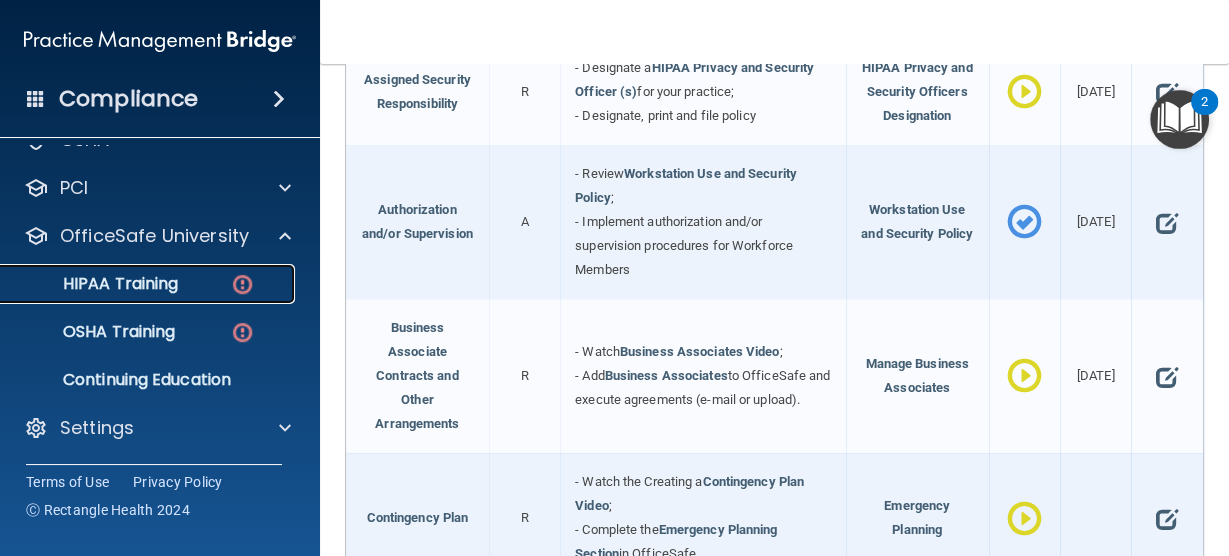 click on "HIPAA Training" at bounding box center (95, 284) 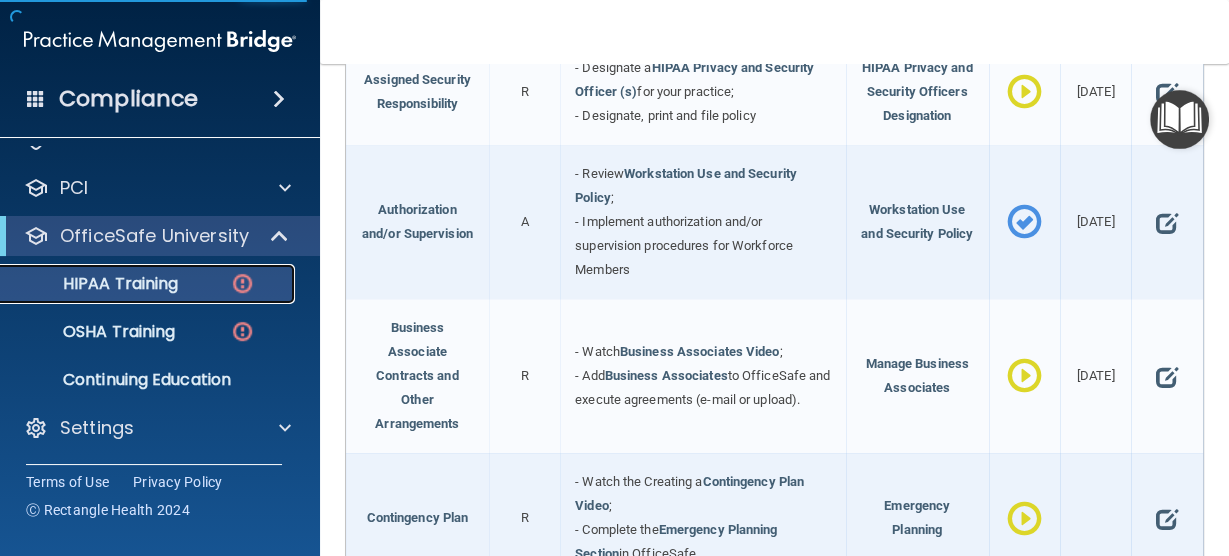 scroll, scrollTop: 81, scrollLeft: 0, axis: vertical 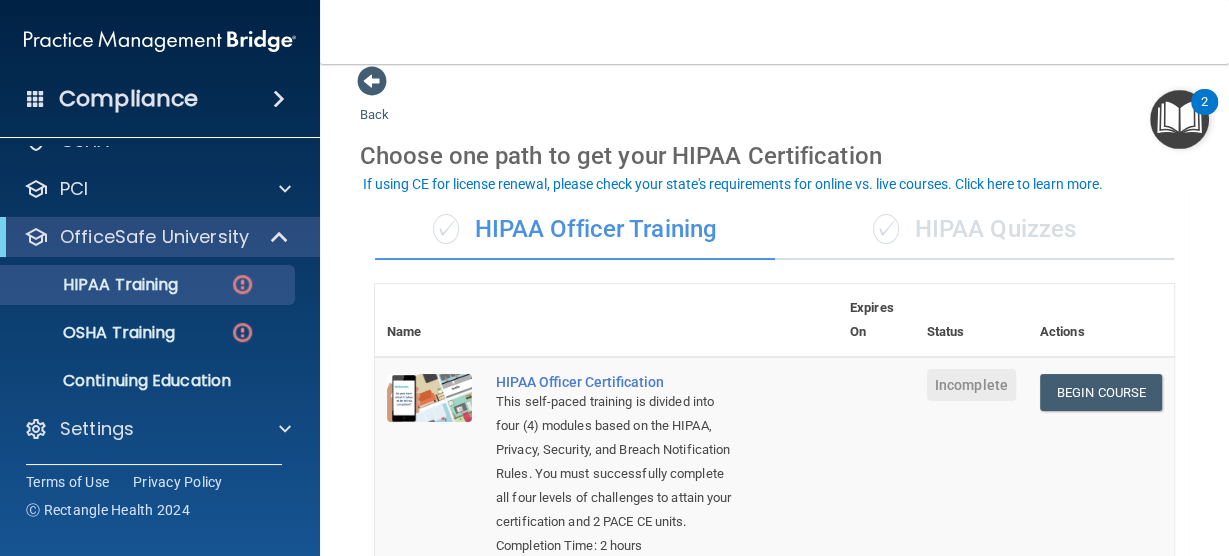 click on "✓   HIPAA Quizzes" at bounding box center [975, 230] 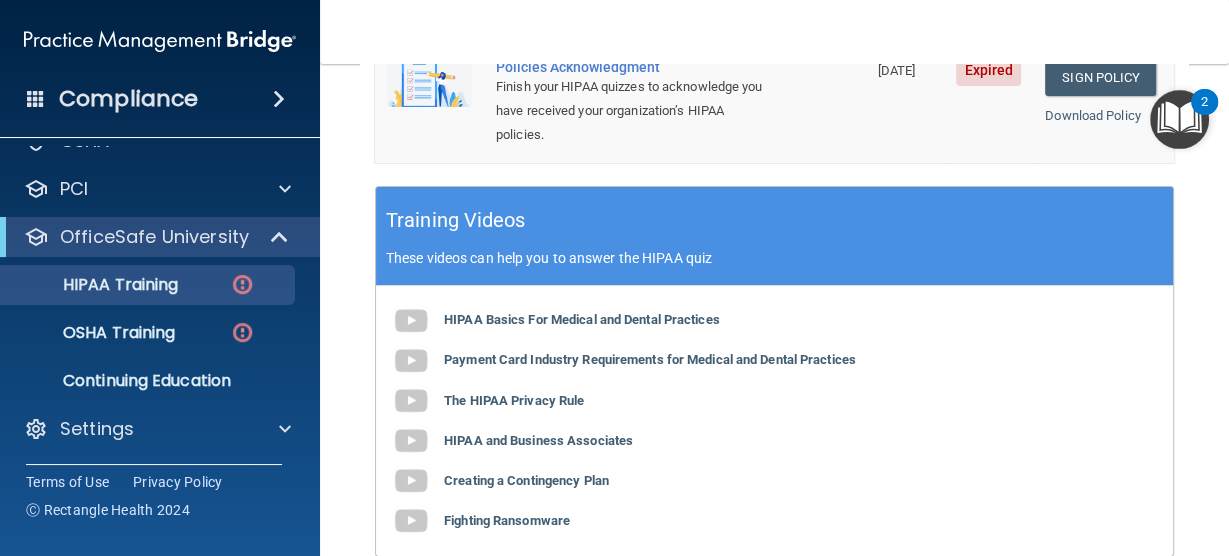 scroll, scrollTop: 917, scrollLeft: 0, axis: vertical 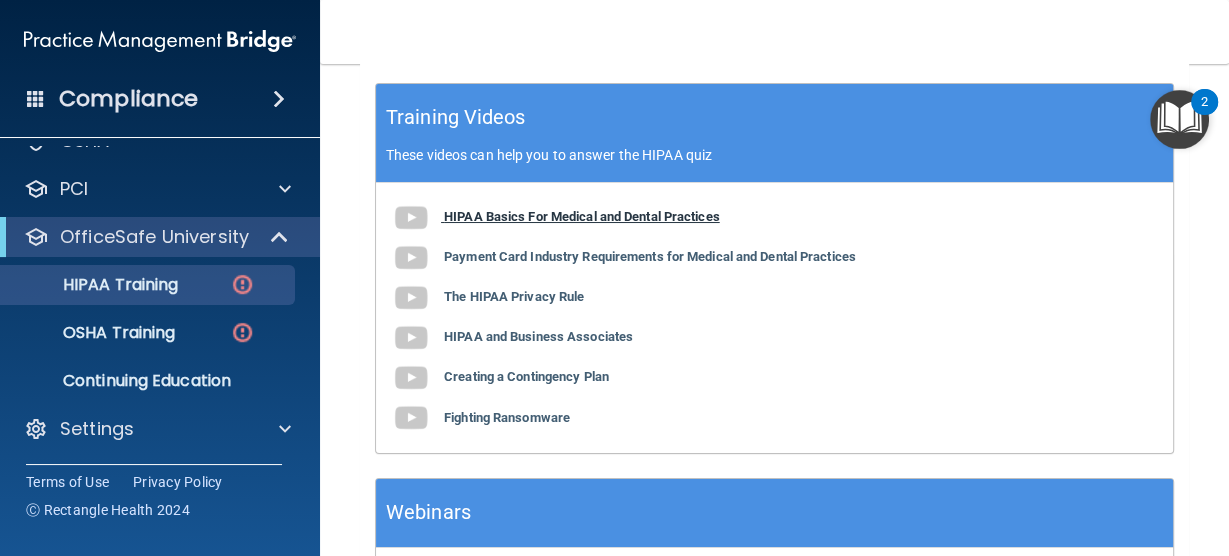 click on "HIPAA Basics For Medical and Dental Practices" at bounding box center [582, 216] 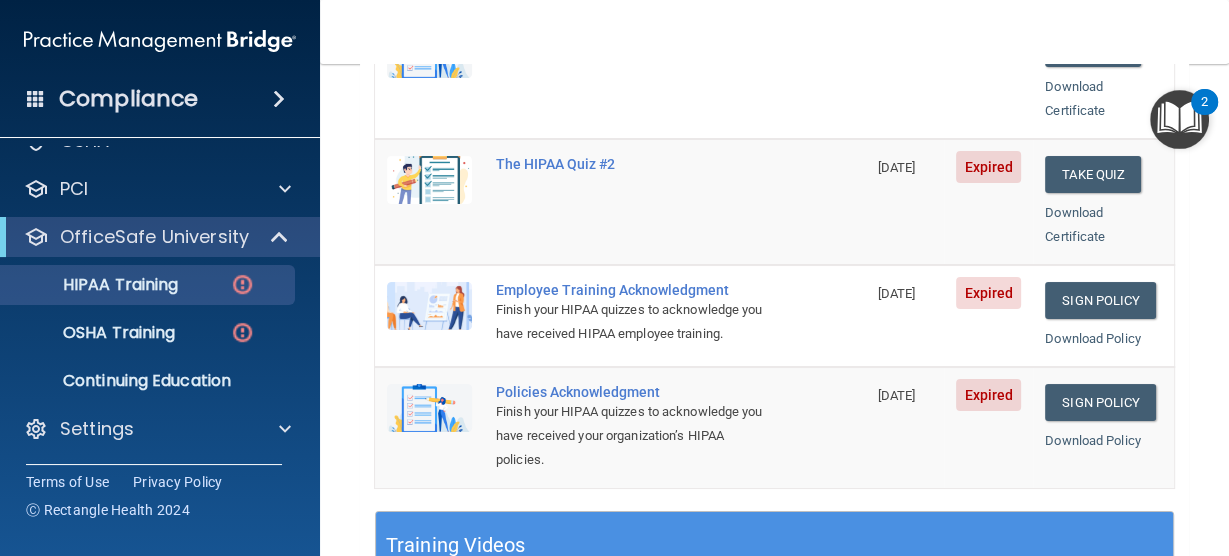 scroll, scrollTop: 481, scrollLeft: 0, axis: vertical 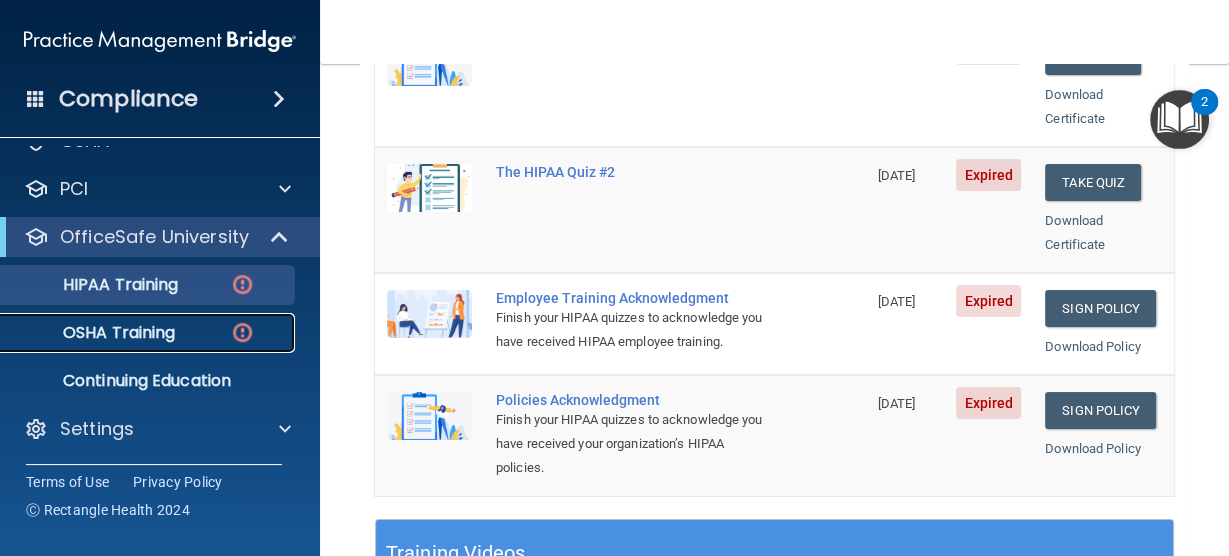click on "OSHA Training" at bounding box center [94, 333] 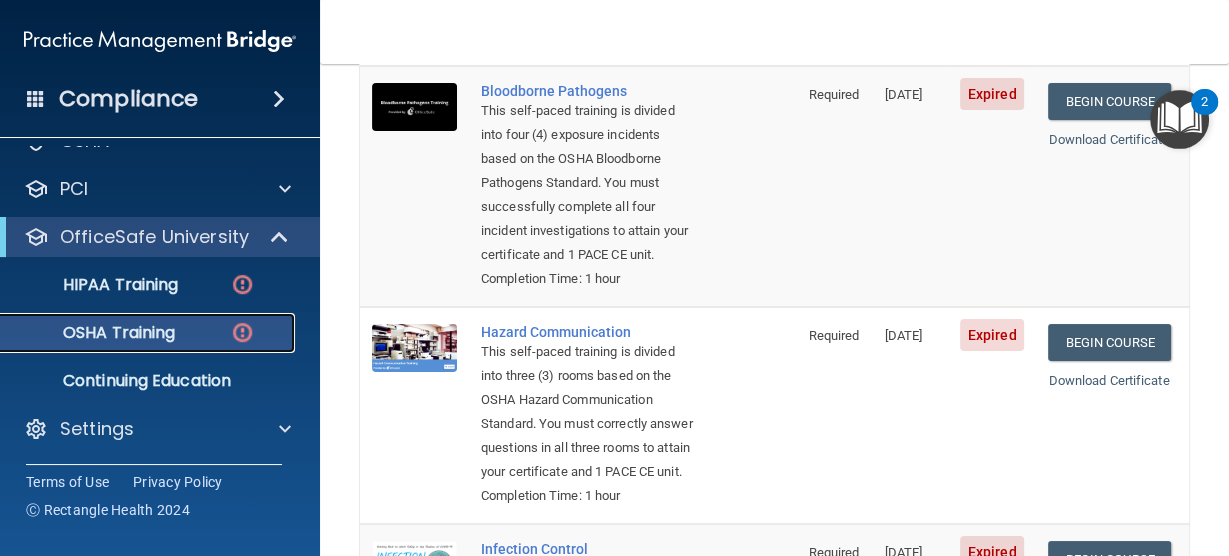 scroll, scrollTop: 223, scrollLeft: 0, axis: vertical 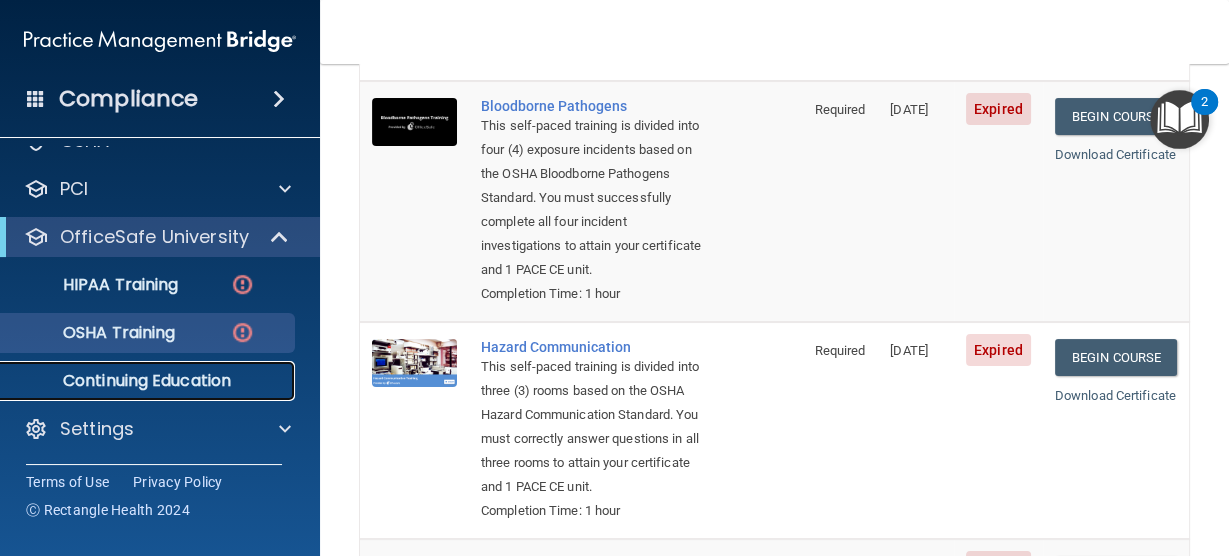 click on "Continuing Education" at bounding box center (149, 381) 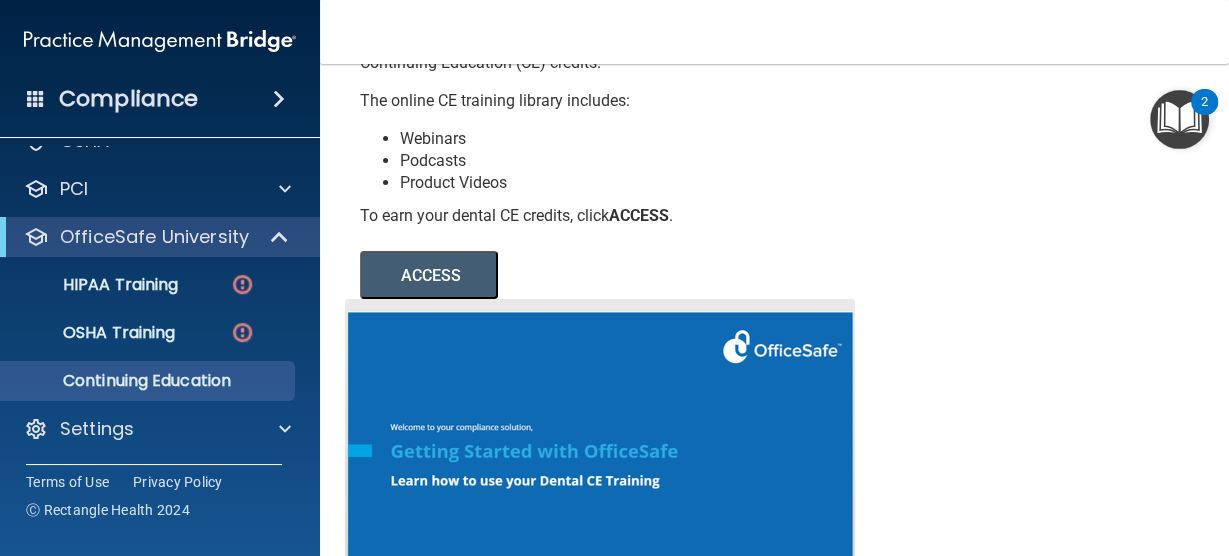 click on "ACCESS" at bounding box center [429, 275] 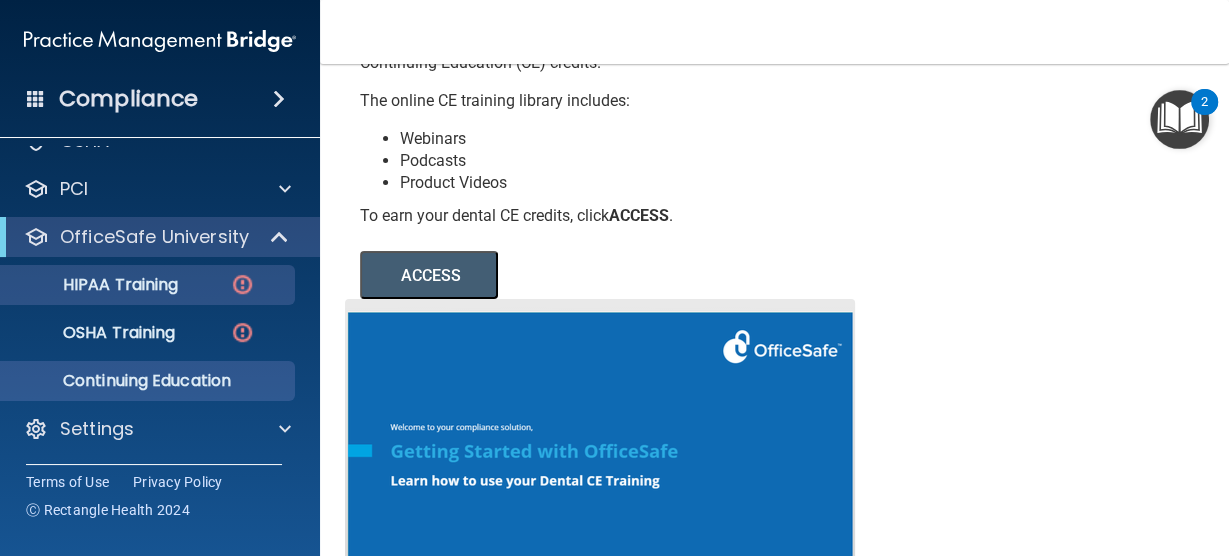 scroll, scrollTop: 0, scrollLeft: 0, axis: both 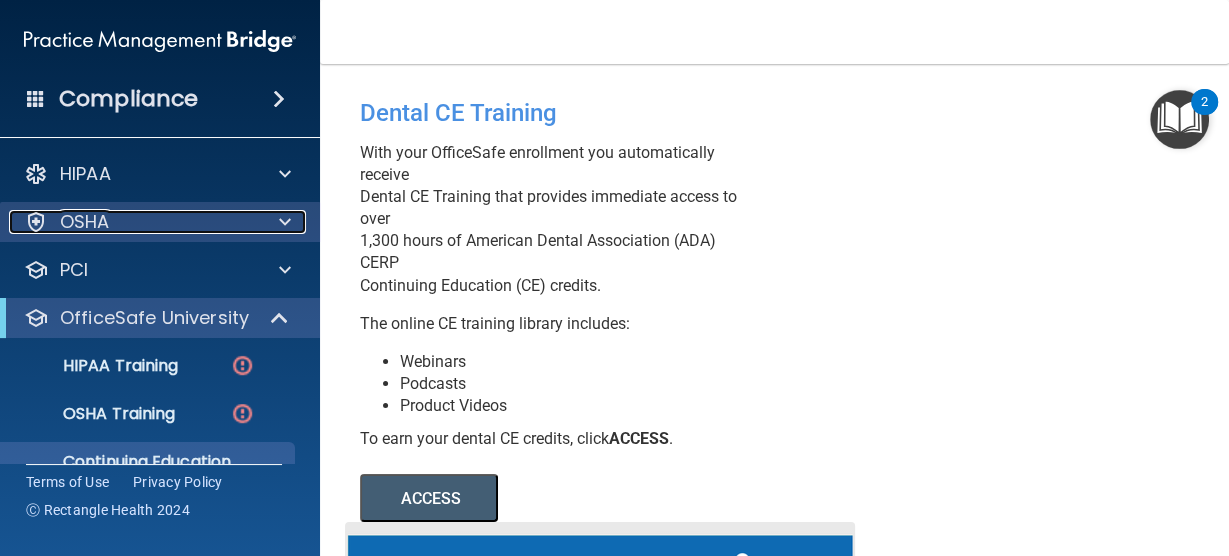 click on "OSHA" at bounding box center [85, 222] 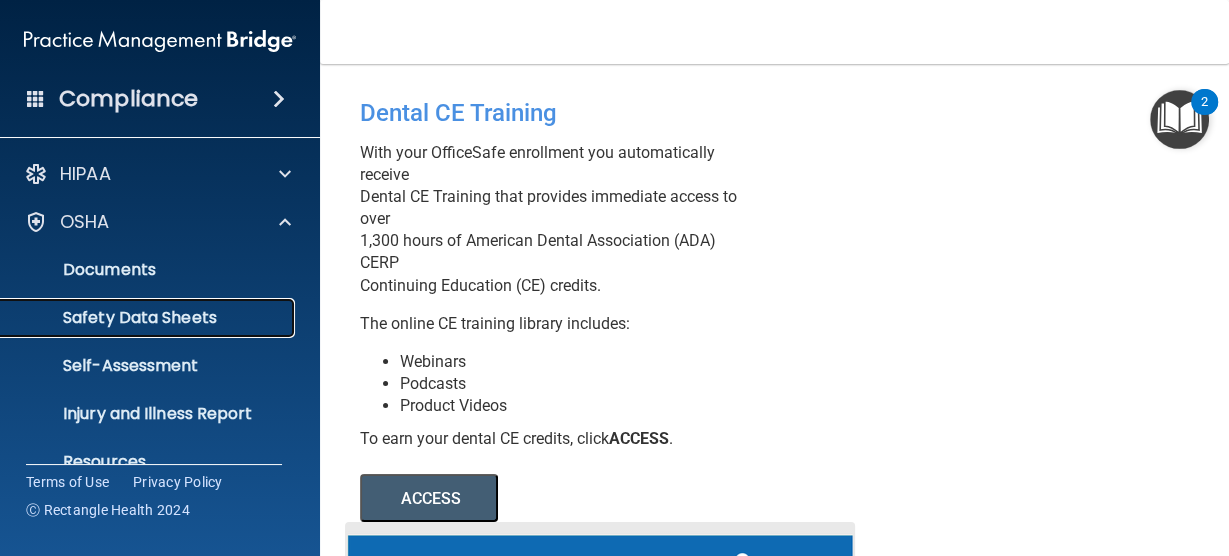 click on "Safety Data Sheets" at bounding box center [149, 318] 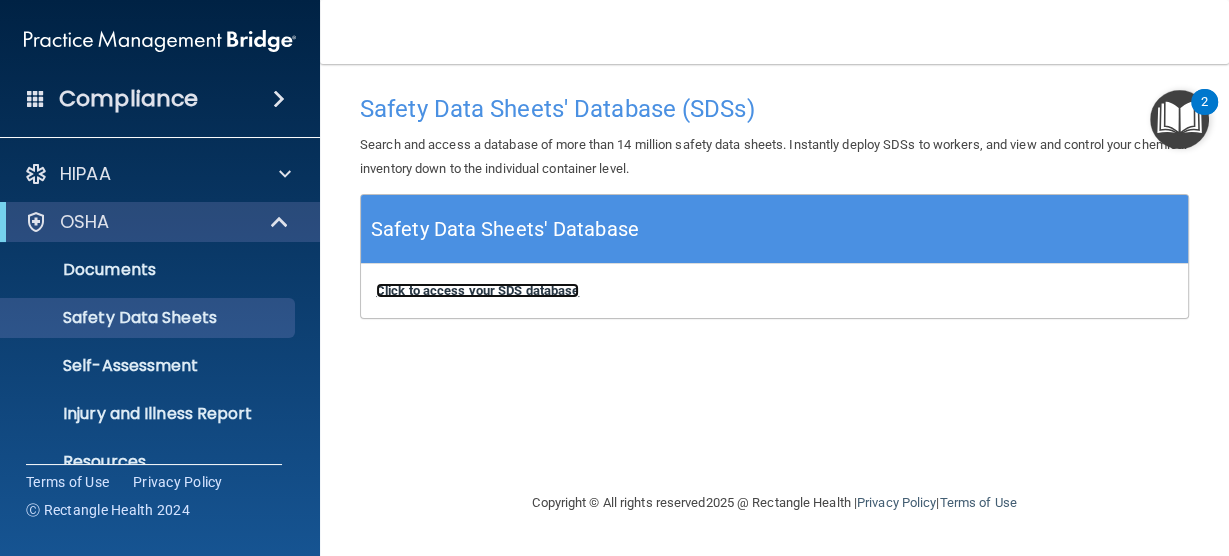 click on "Click to access your SDS database" at bounding box center [477, 290] 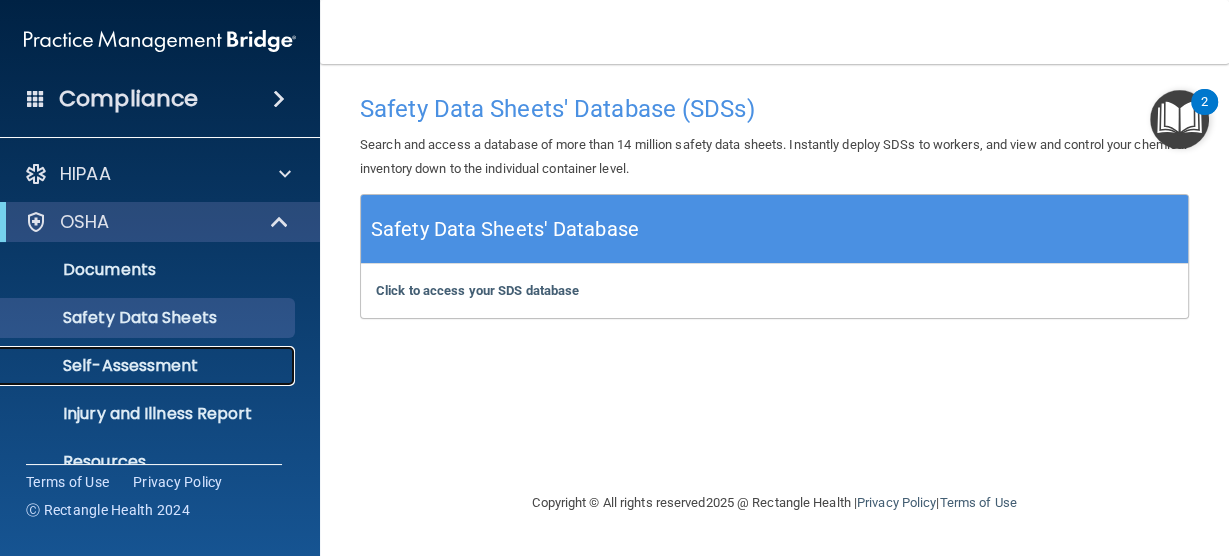 click on "Self-Assessment" at bounding box center [149, 366] 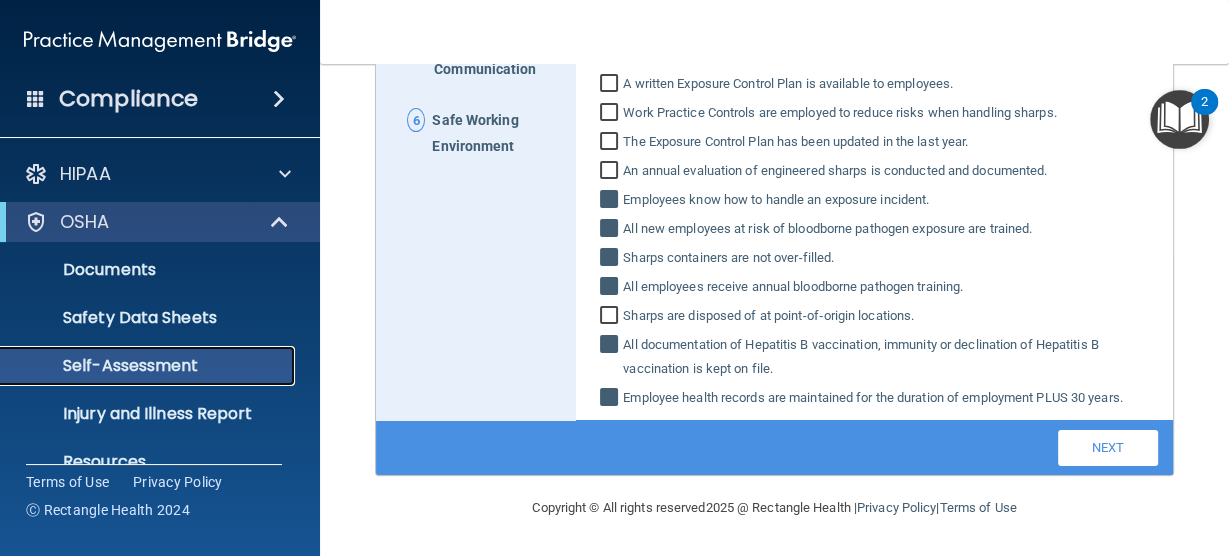 scroll, scrollTop: 549, scrollLeft: 0, axis: vertical 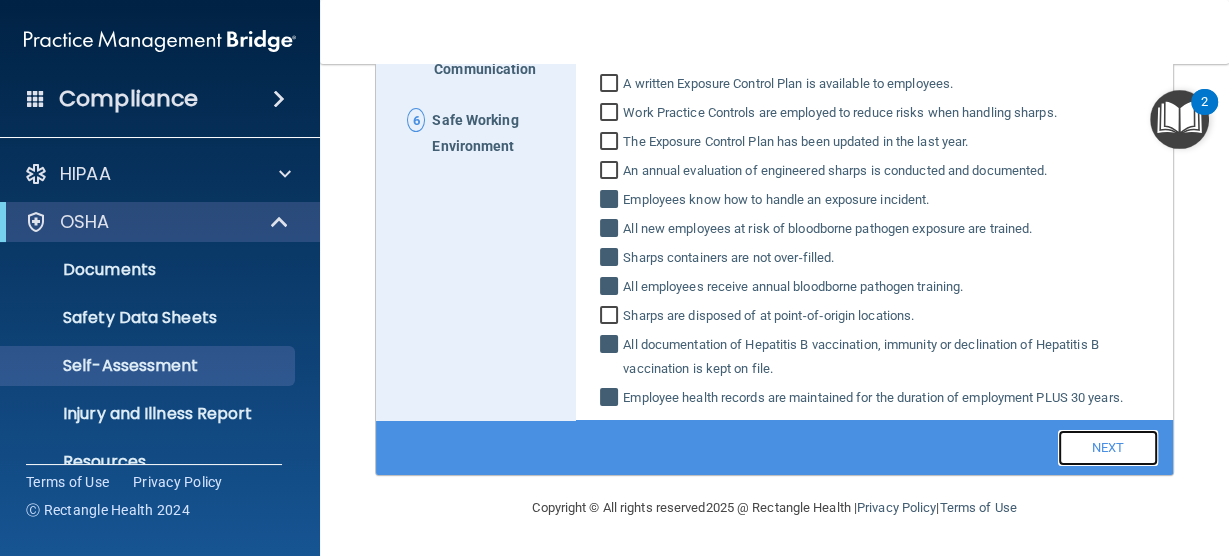 click on "Next" at bounding box center [1108, 448] 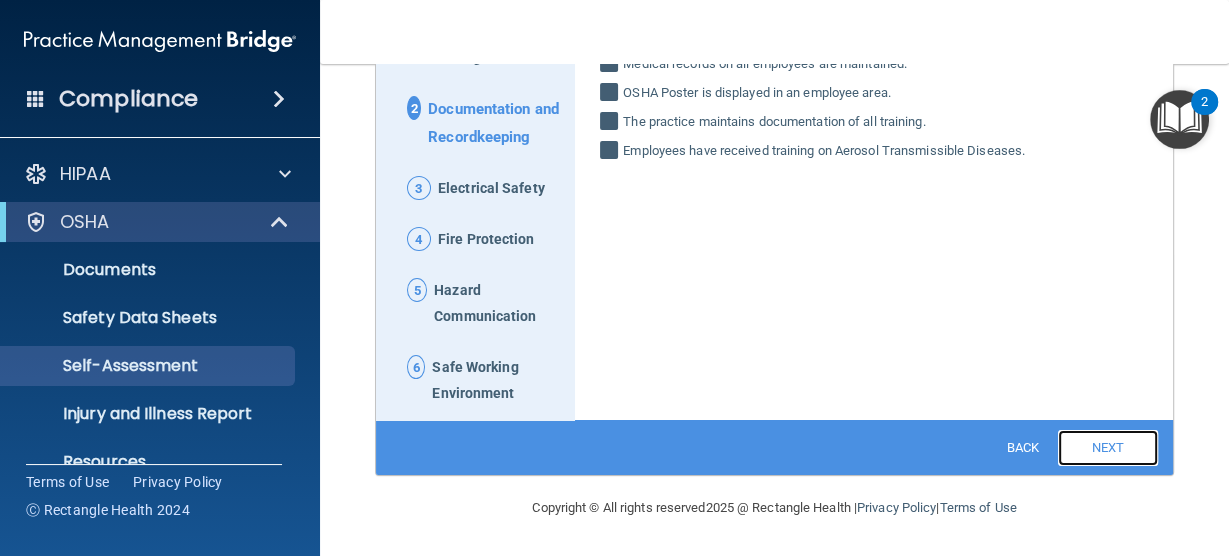 click on "Next" at bounding box center (1108, 448) 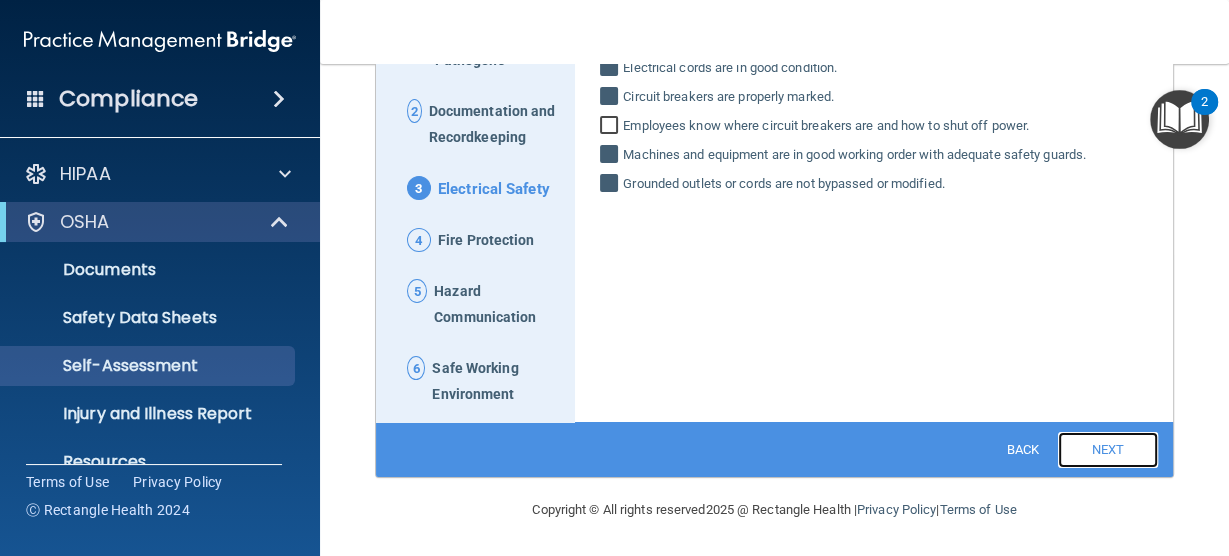 click on "Next" at bounding box center [1108, 450] 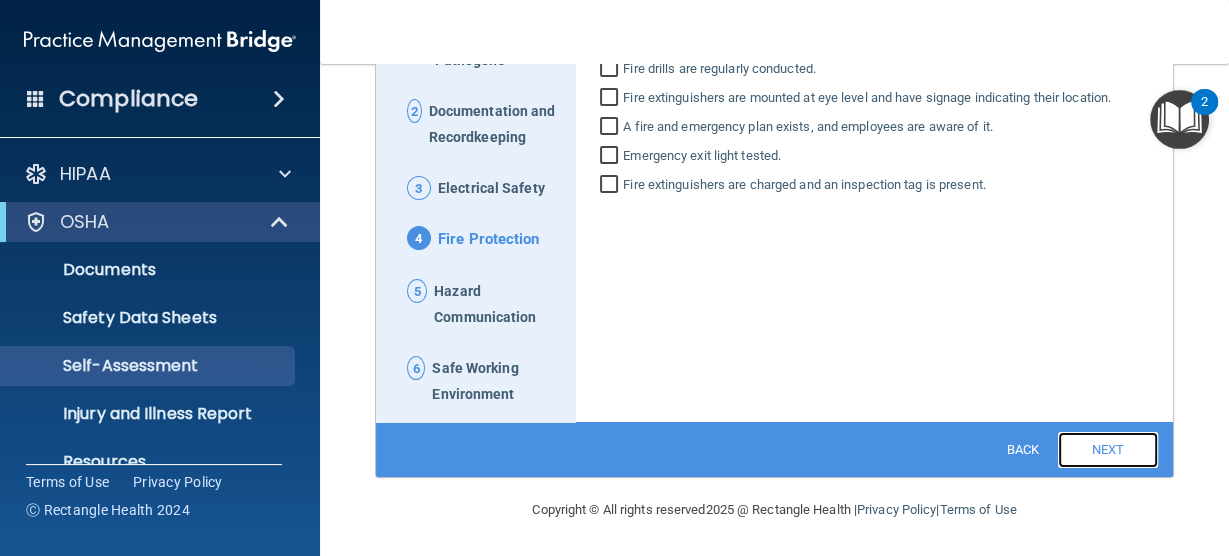 click on "Next" at bounding box center [1108, 450] 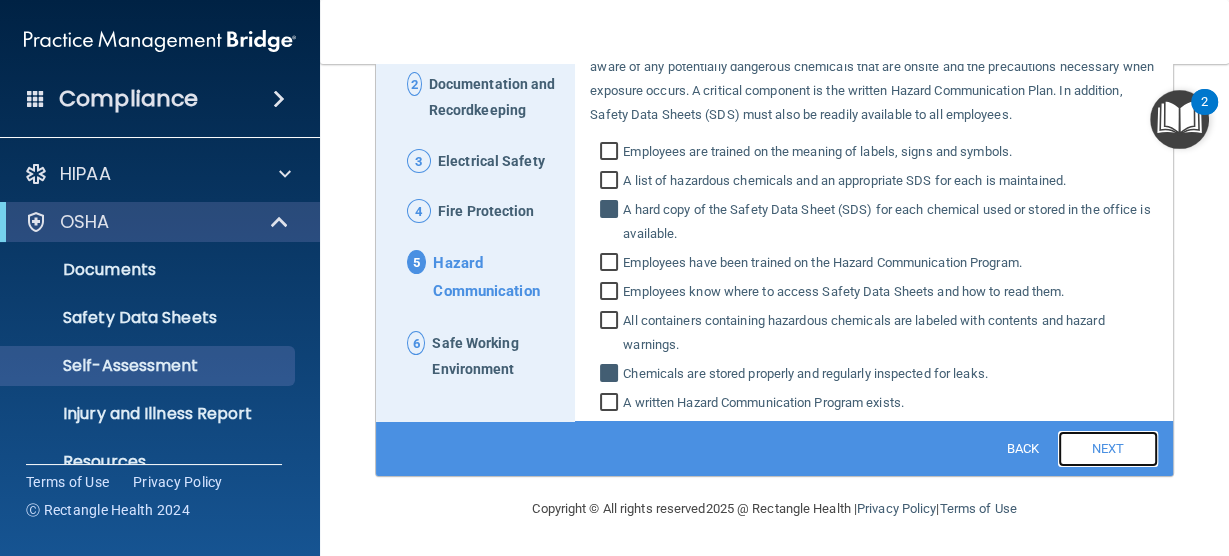 click on "Next" at bounding box center [1108, 449] 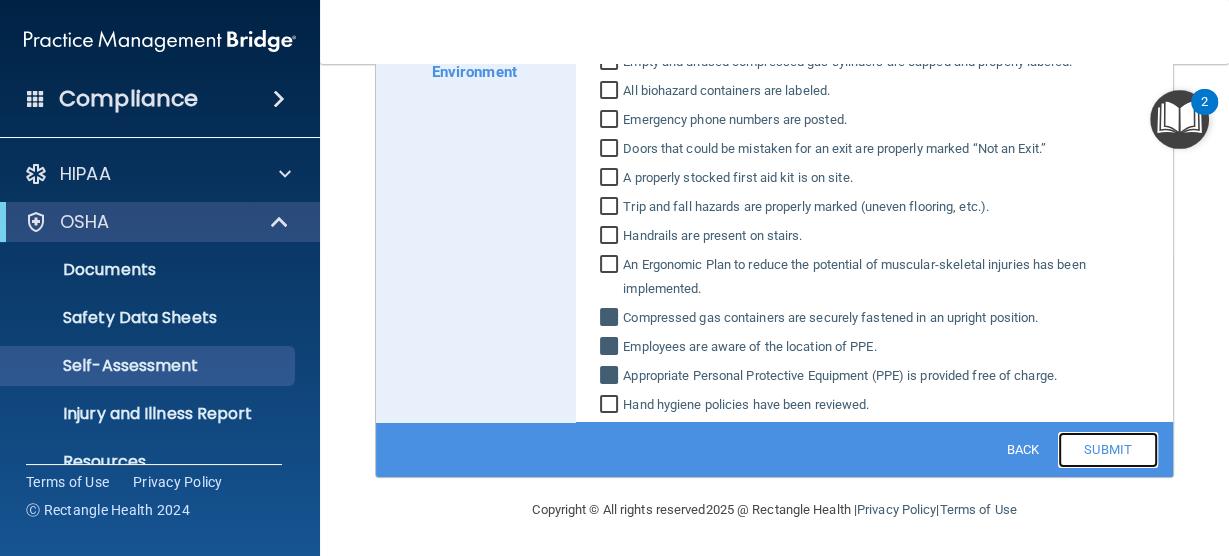 scroll, scrollTop: 598, scrollLeft: 0, axis: vertical 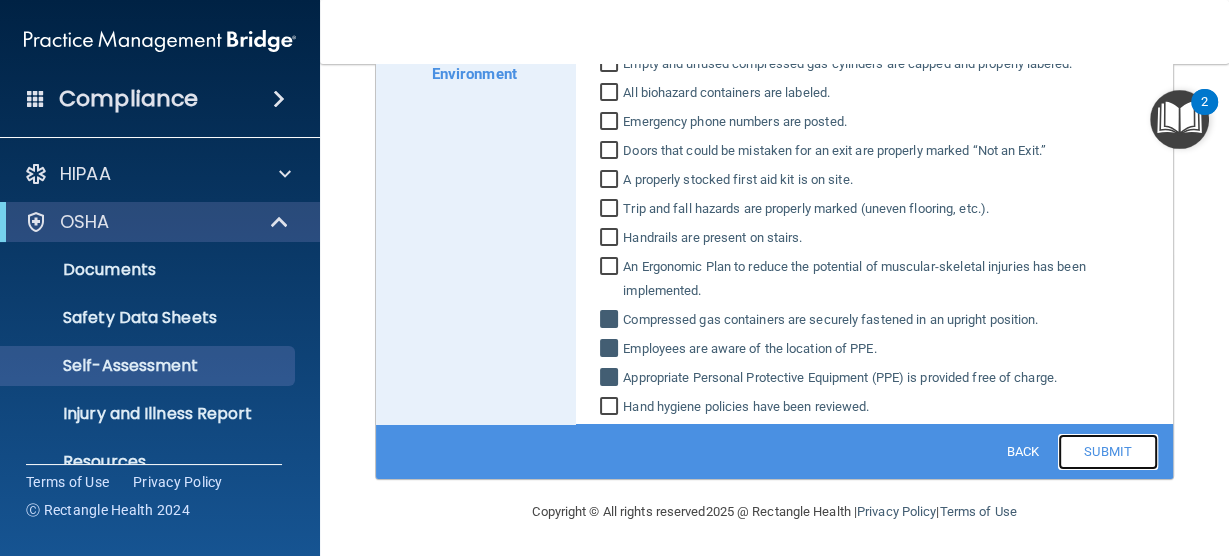 click on "Submit" at bounding box center [1108, 452] 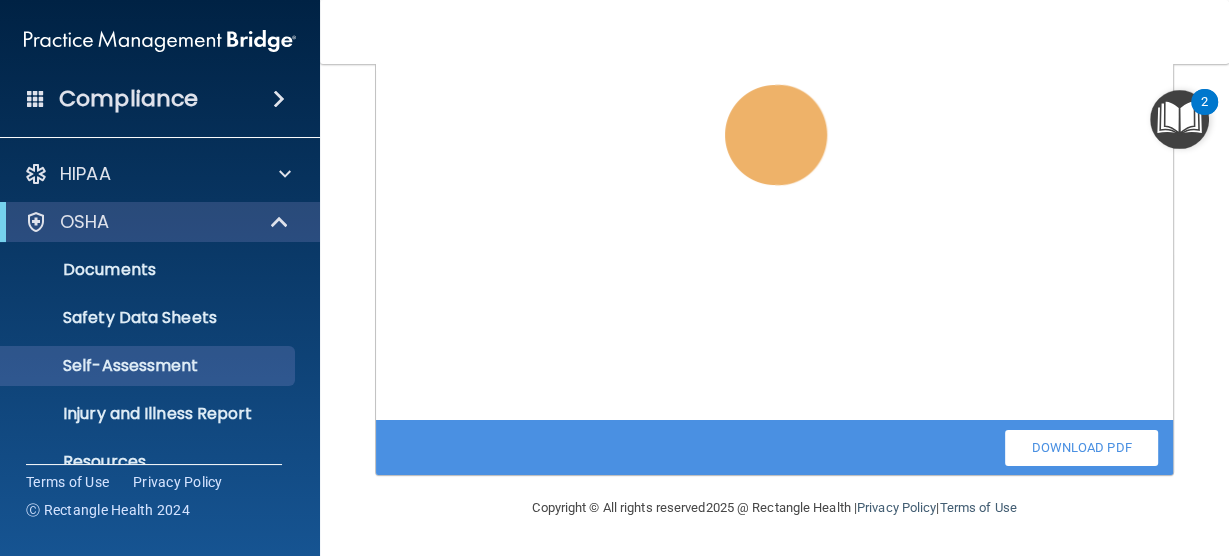 scroll, scrollTop: 309, scrollLeft: 0, axis: vertical 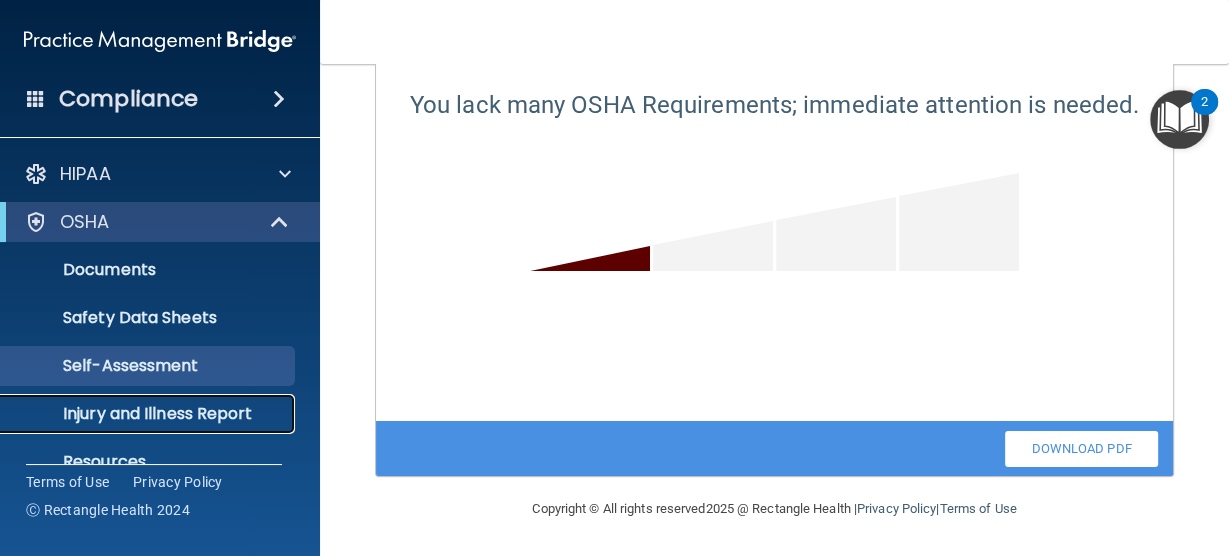 click on "Injury and Illness Report" at bounding box center (149, 414) 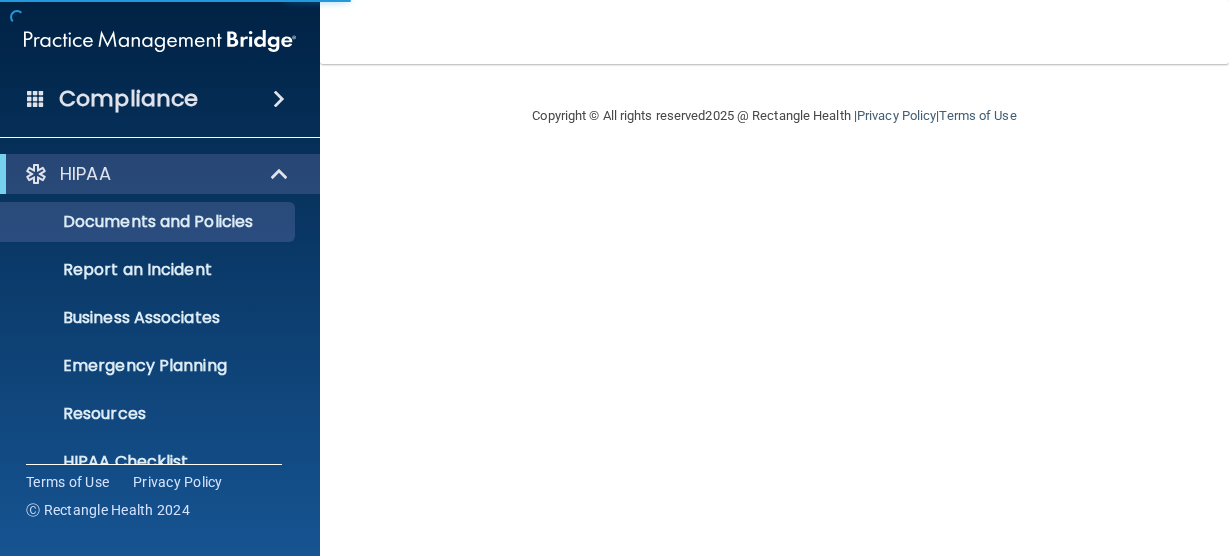 scroll, scrollTop: 0, scrollLeft: 0, axis: both 